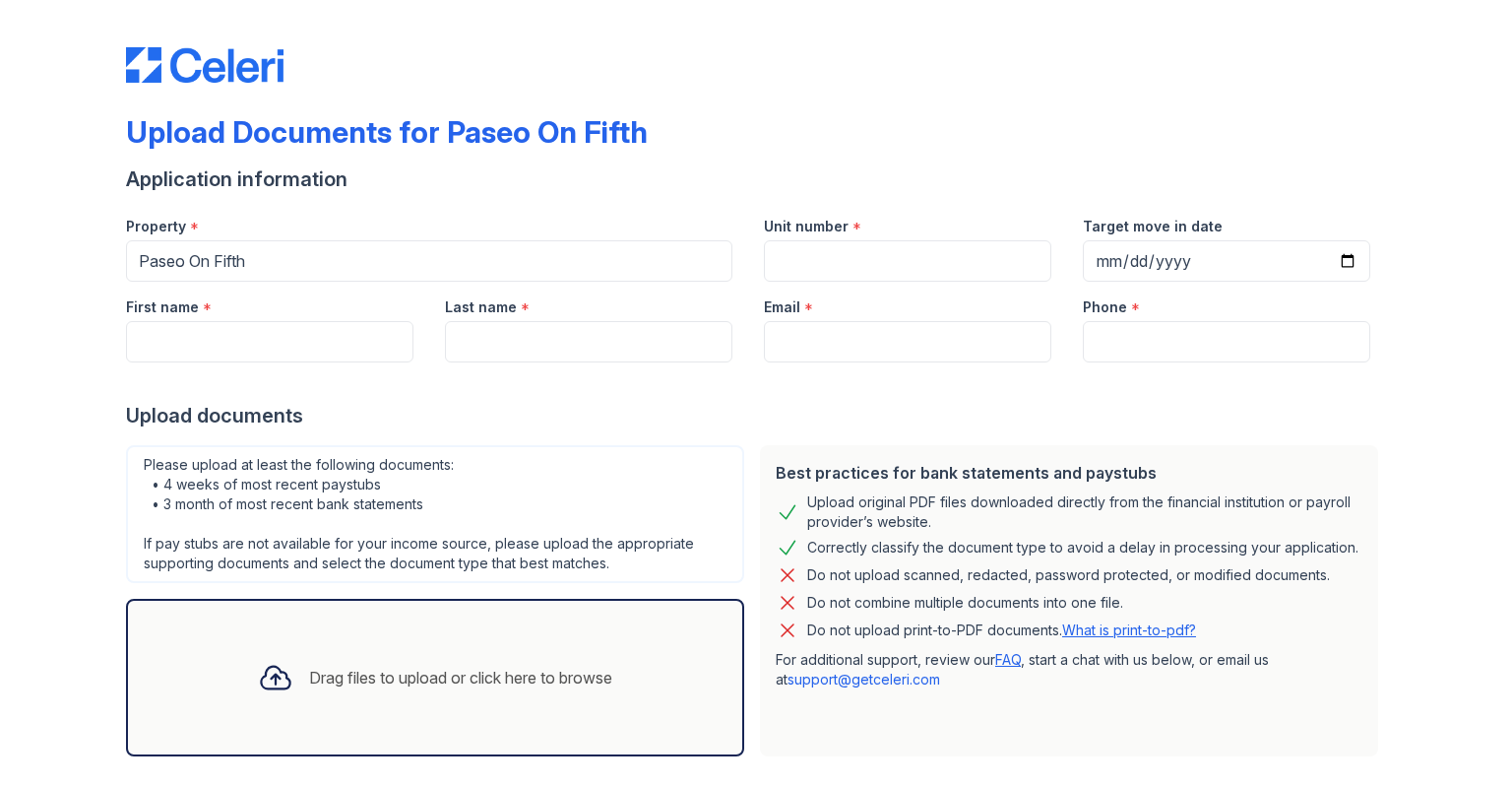 scroll, scrollTop: 0, scrollLeft: 0, axis: both 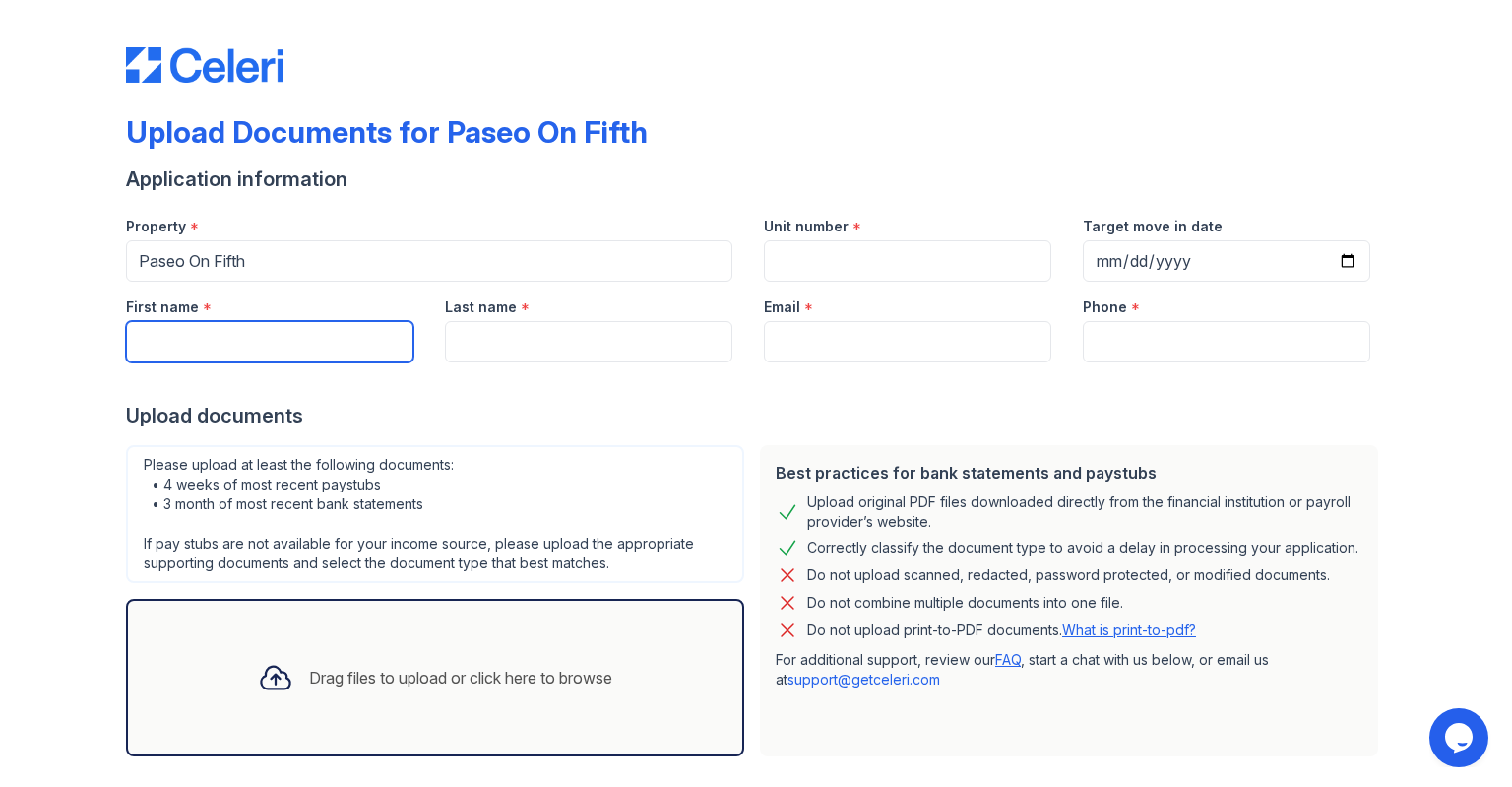 click on "First name" at bounding box center [270, 342] 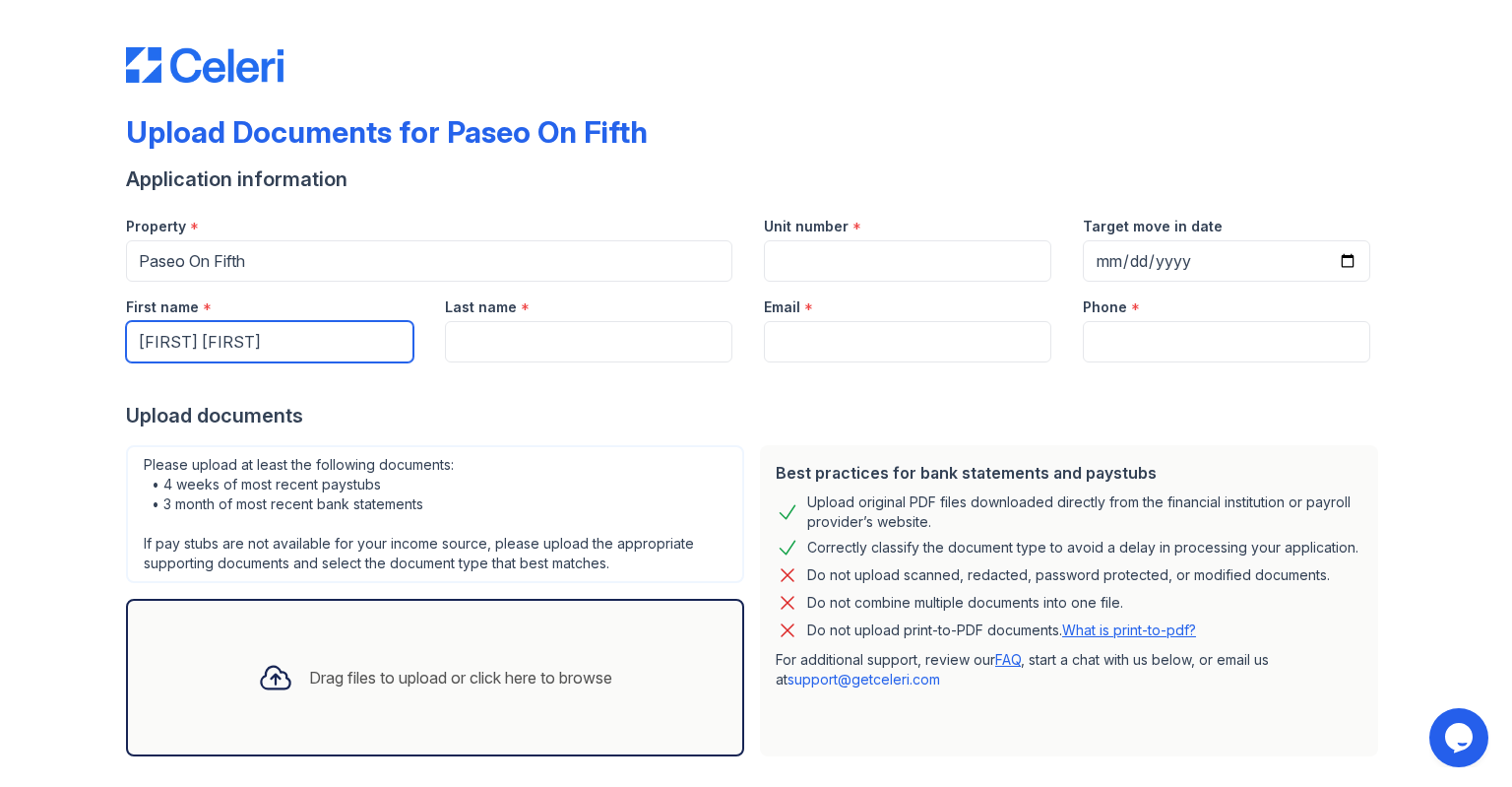 type on "[FIRST] [FIRST]" 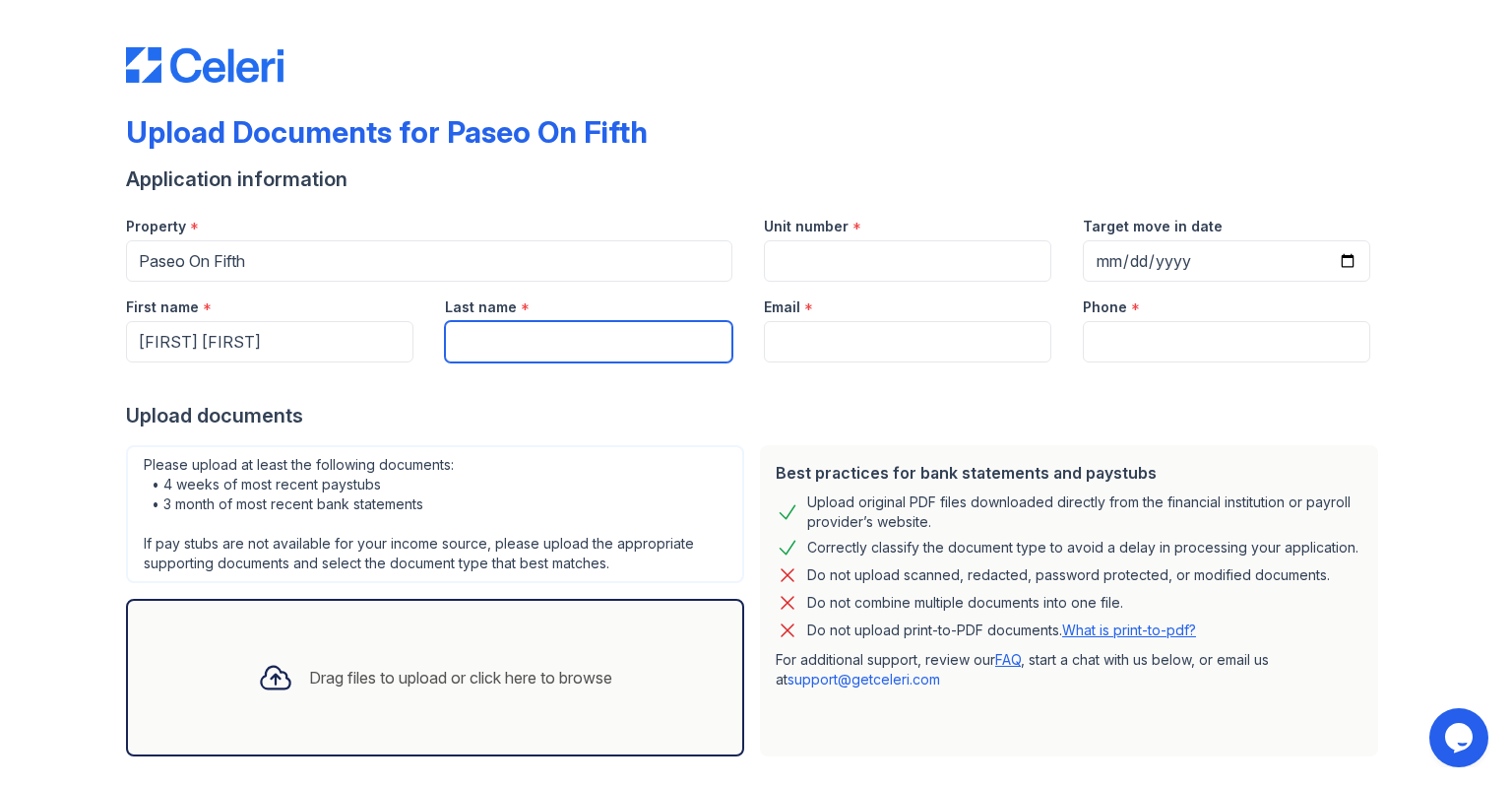 type on "s" 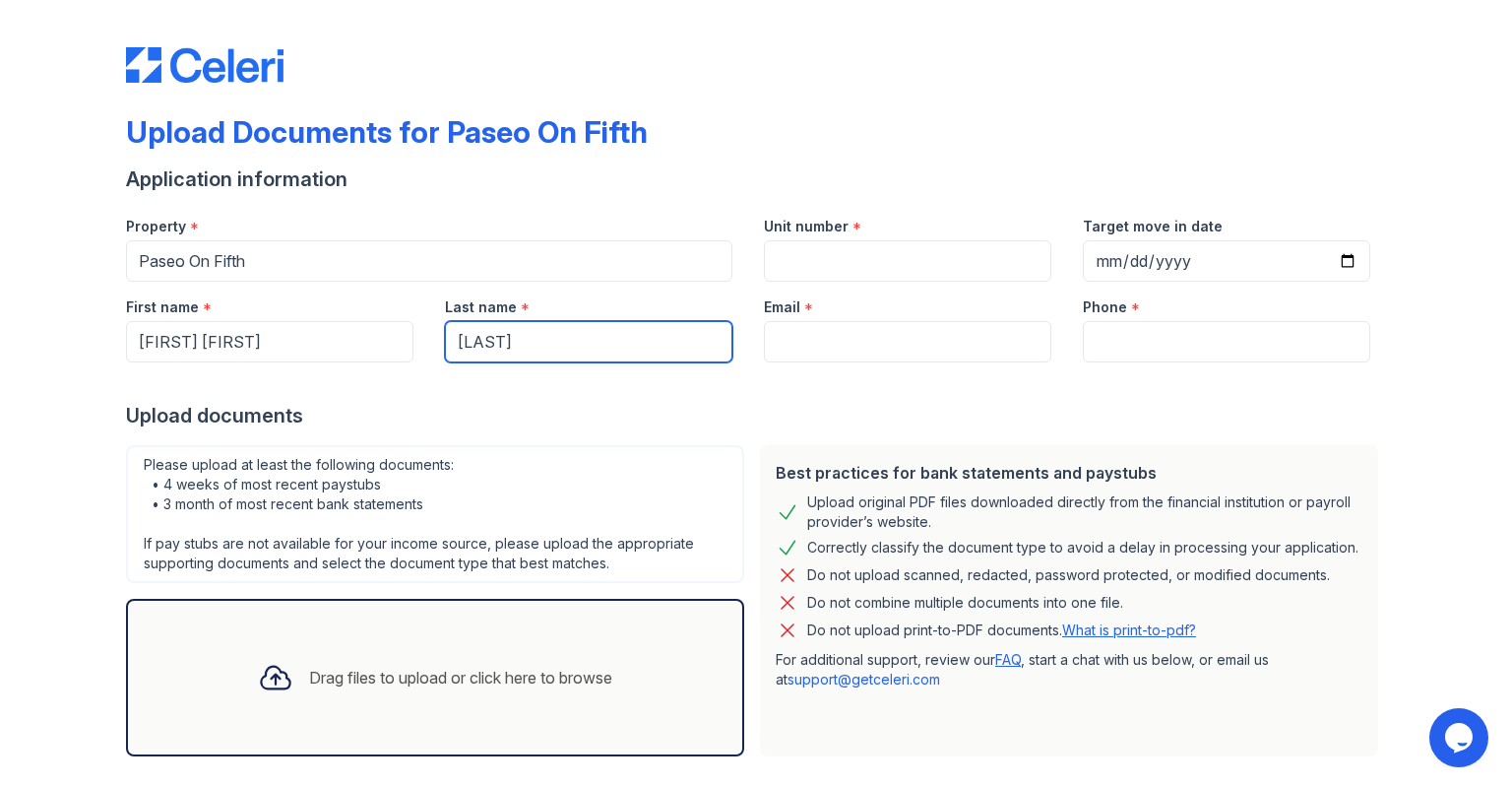 type on "[LAST]" 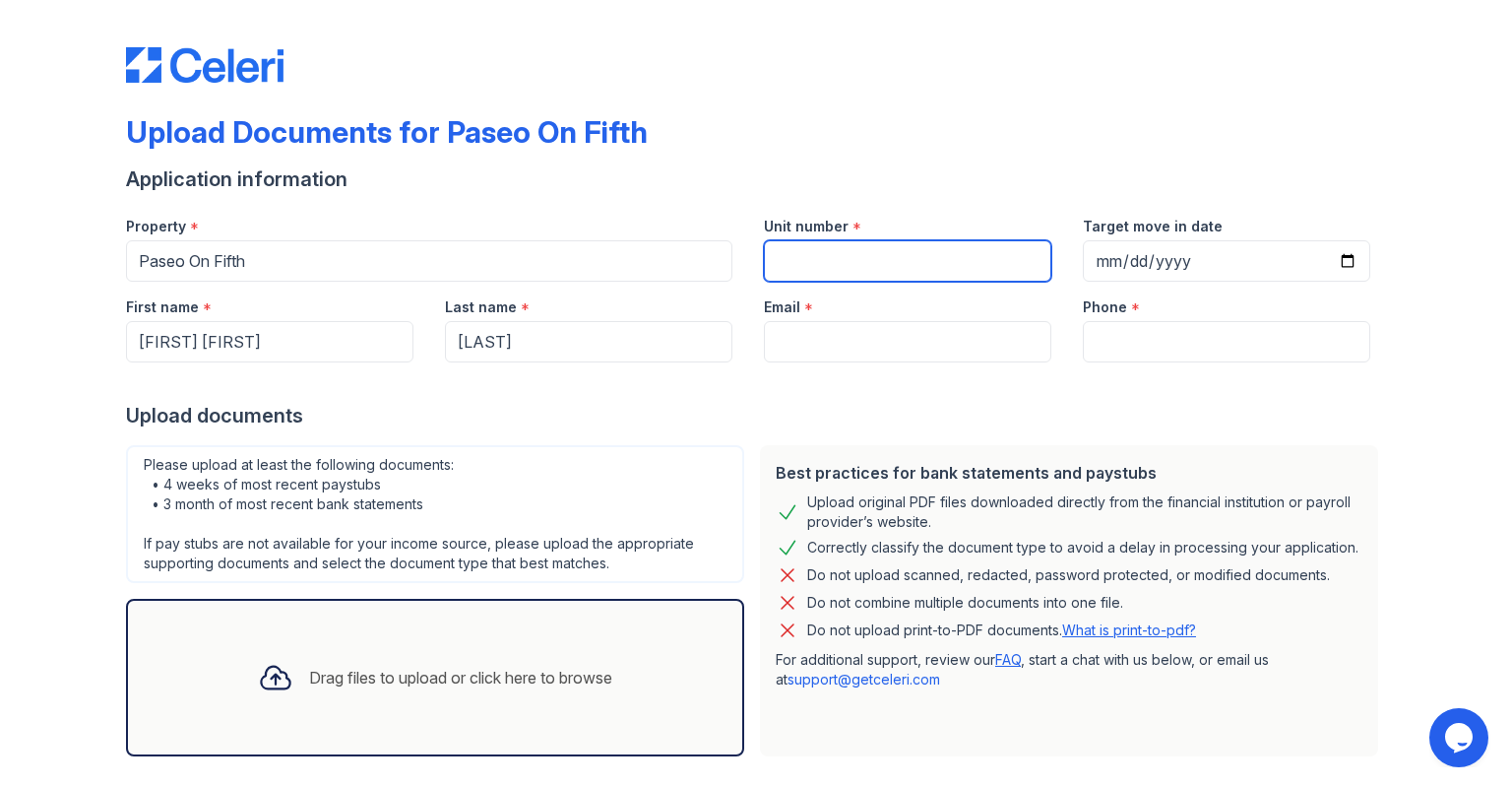 click on "Unit number" at bounding box center (908, 261) 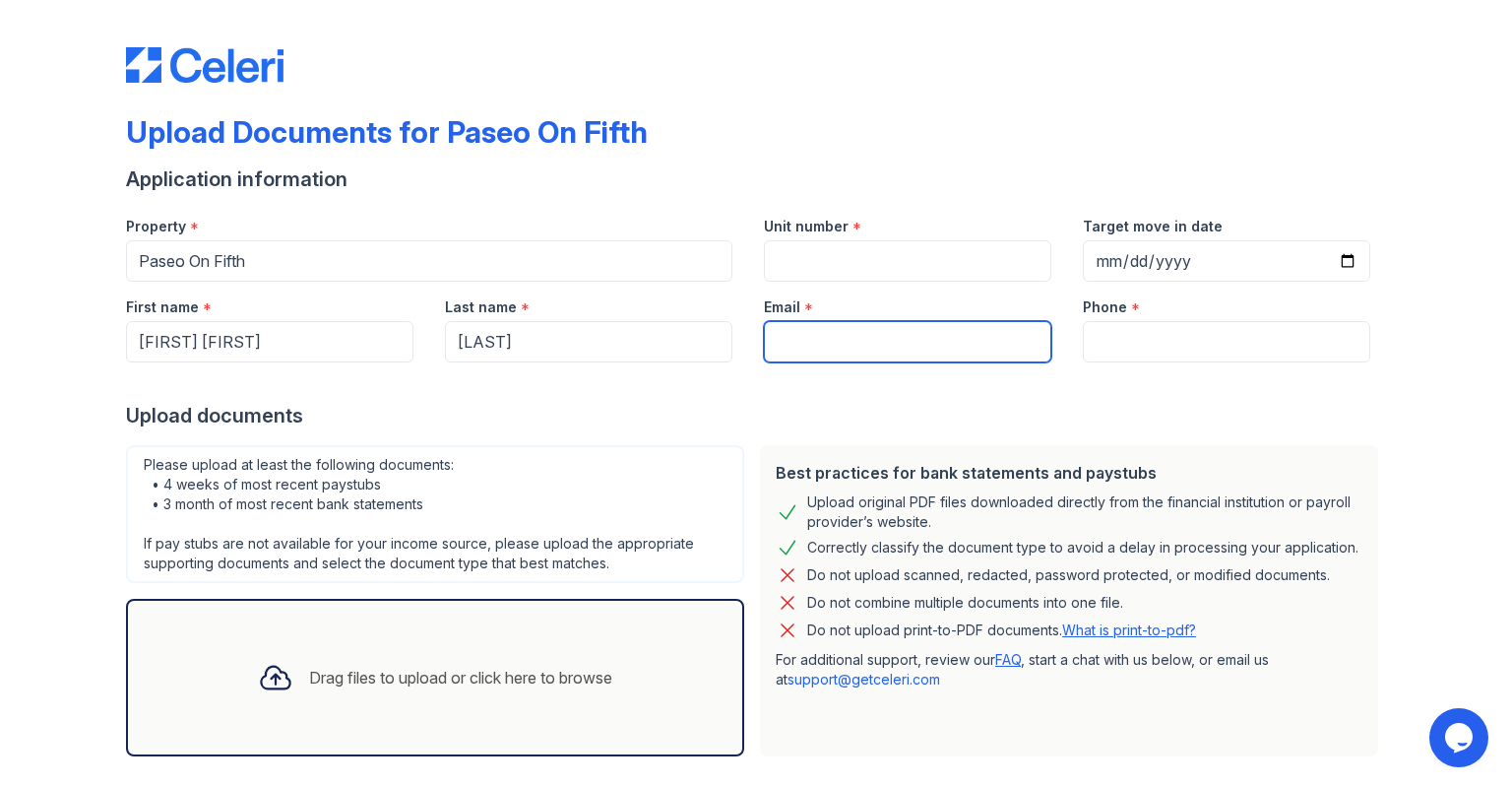 click on "Email" at bounding box center (908, 342) 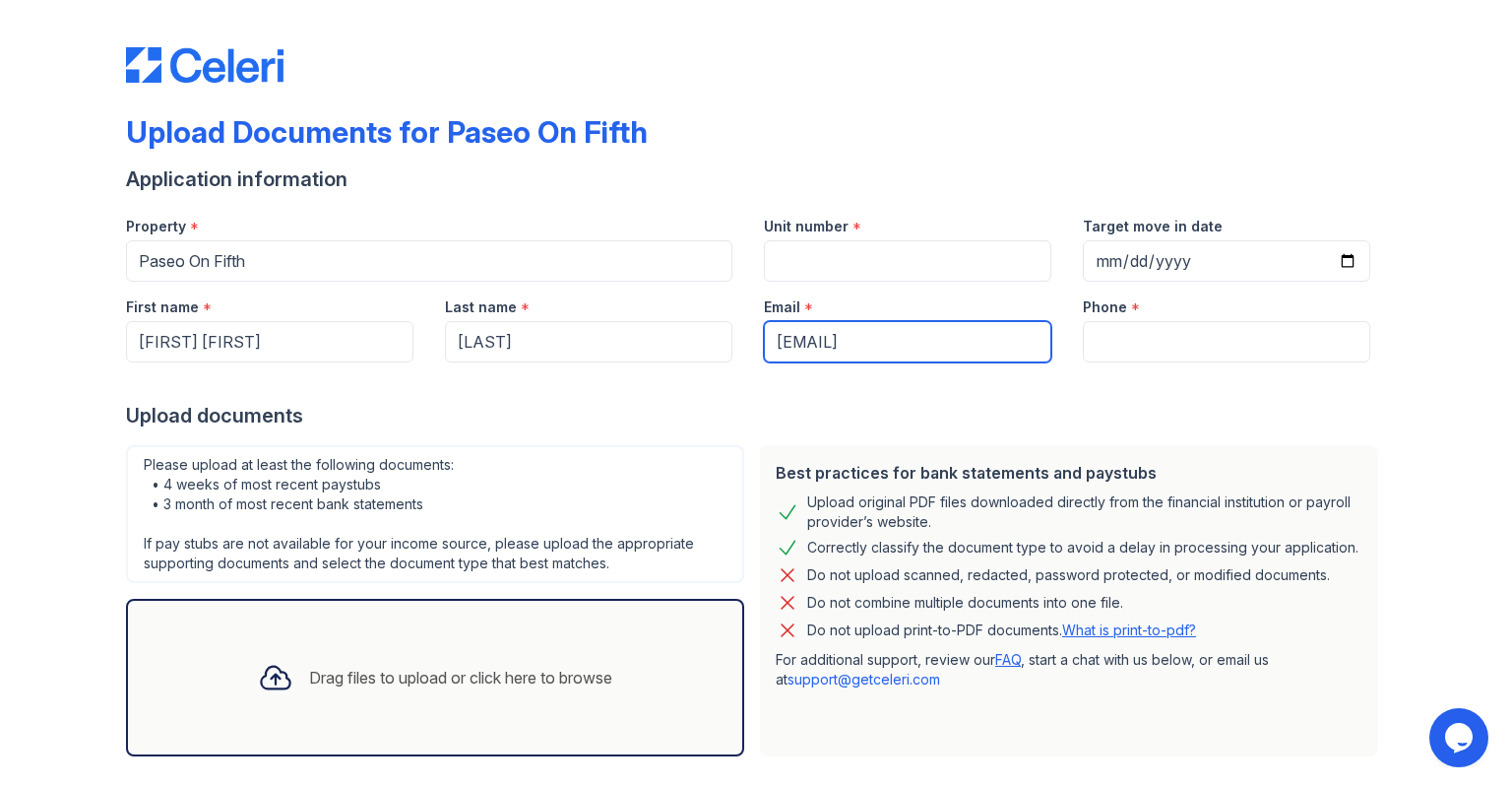 type on "[EMAIL]" 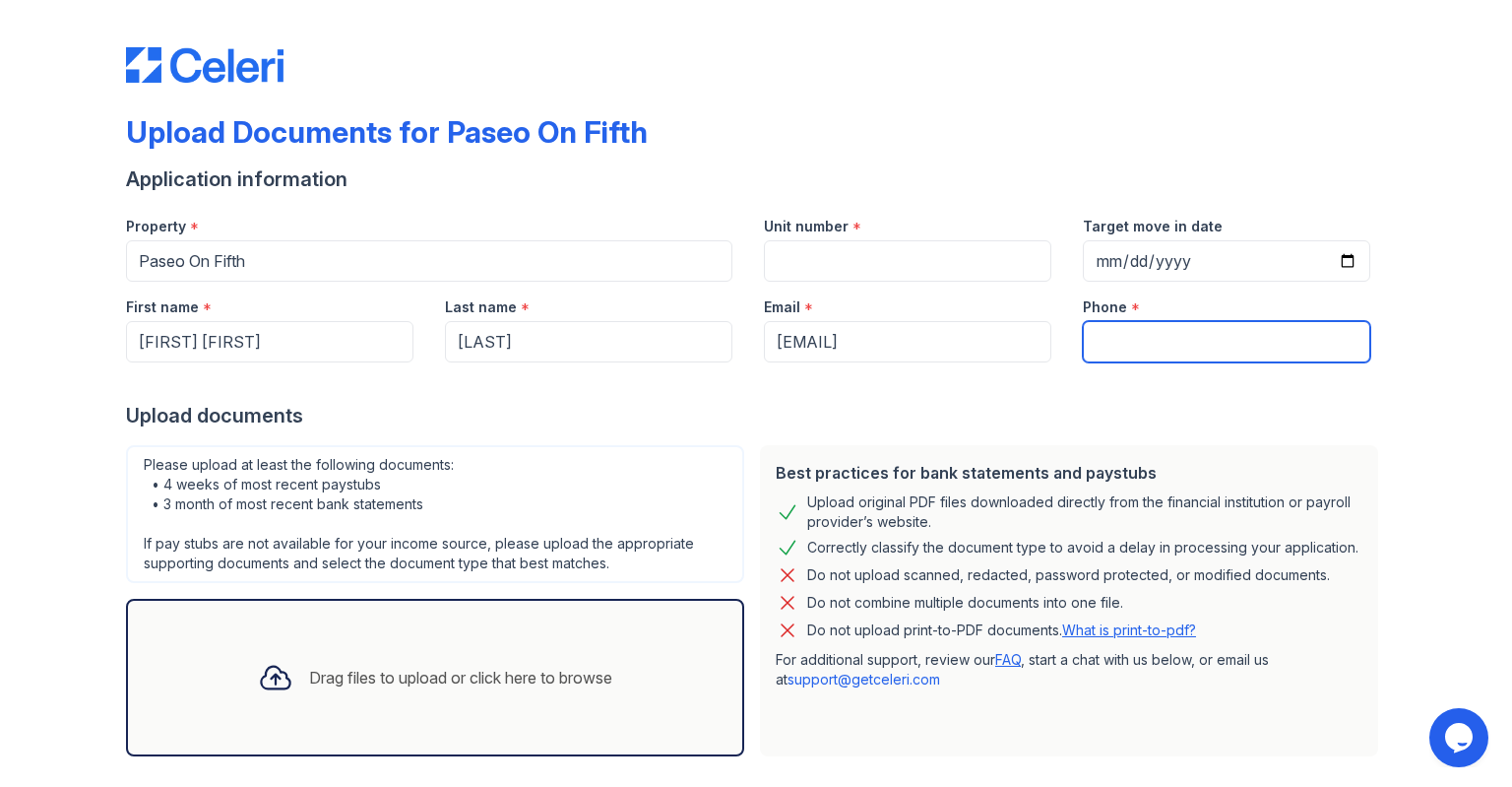 click on "Phone" at bounding box center (1227, 342) 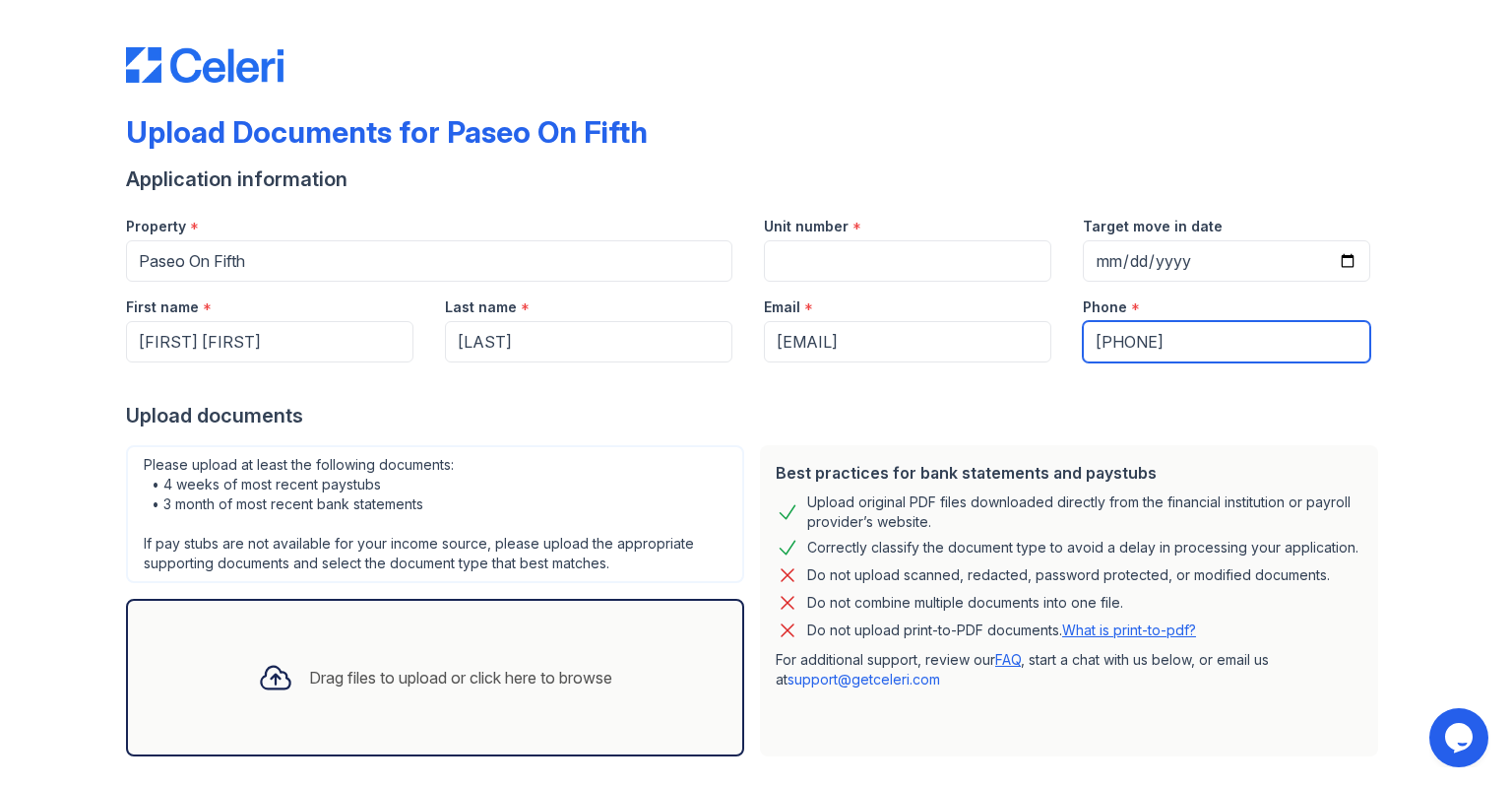 type on "[PHONE]" 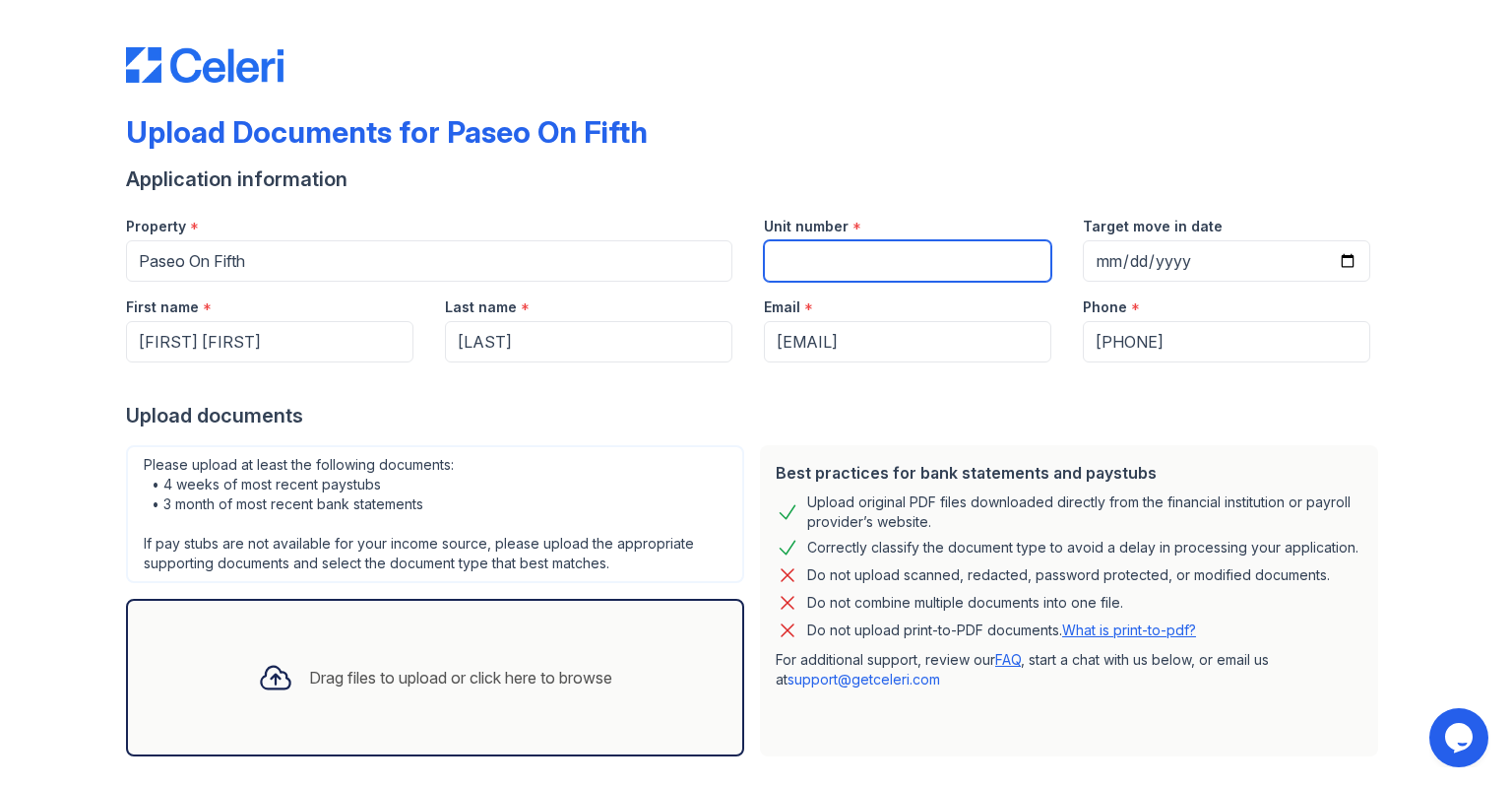 click on "Unit number" at bounding box center (908, 261) 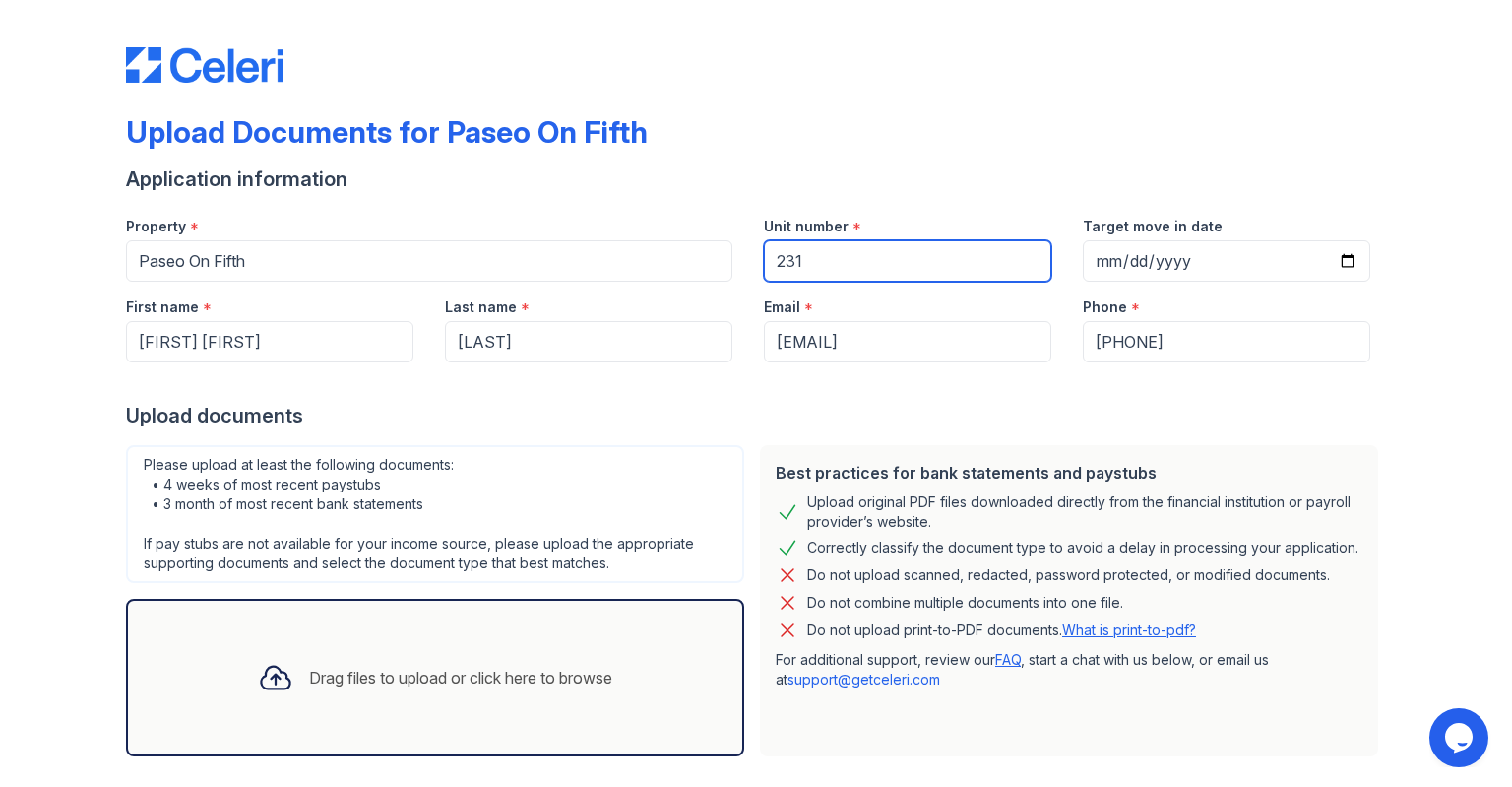type on "231" 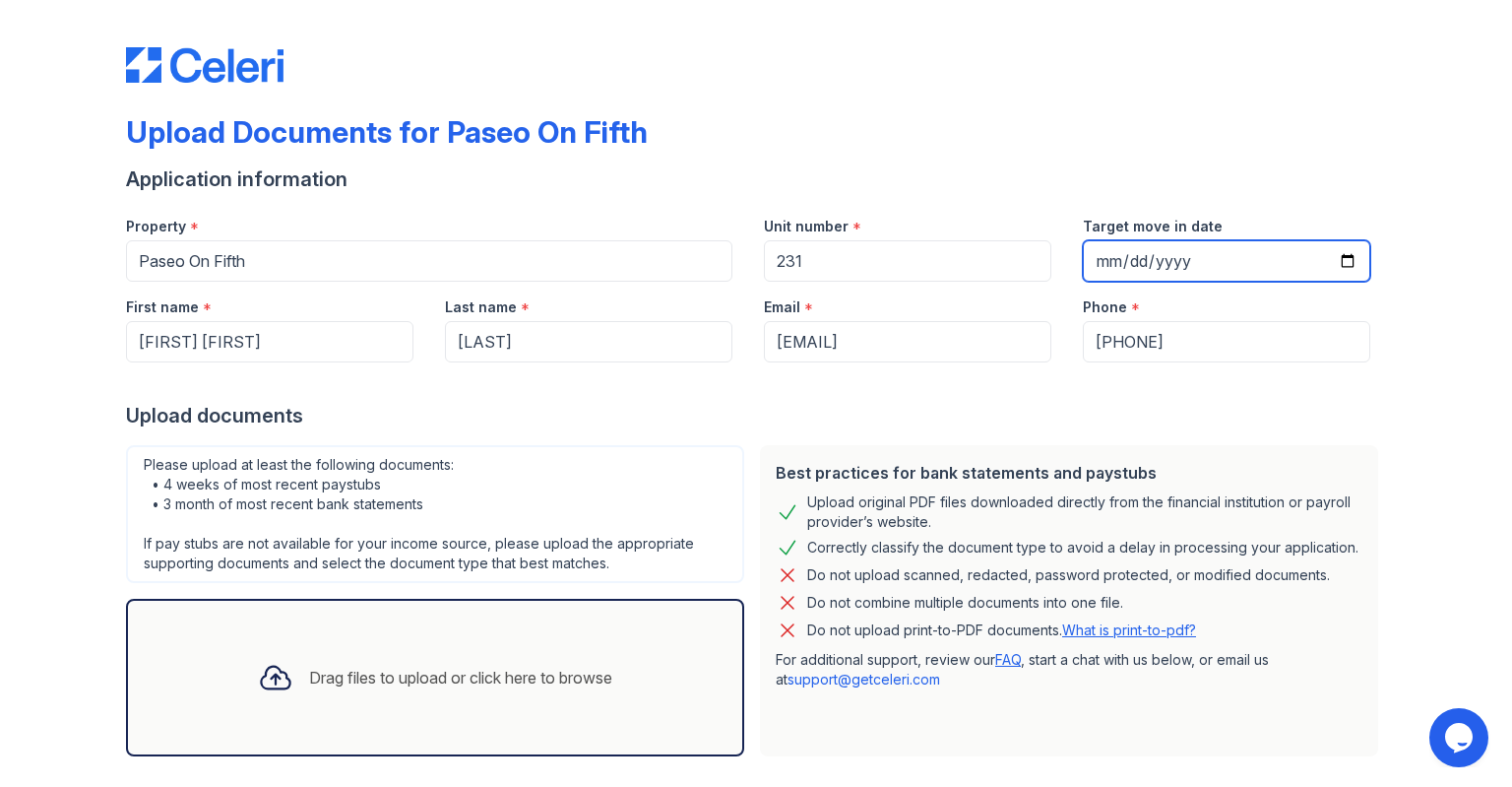 click on "Target move in date" at bounding box center (1227, 261) 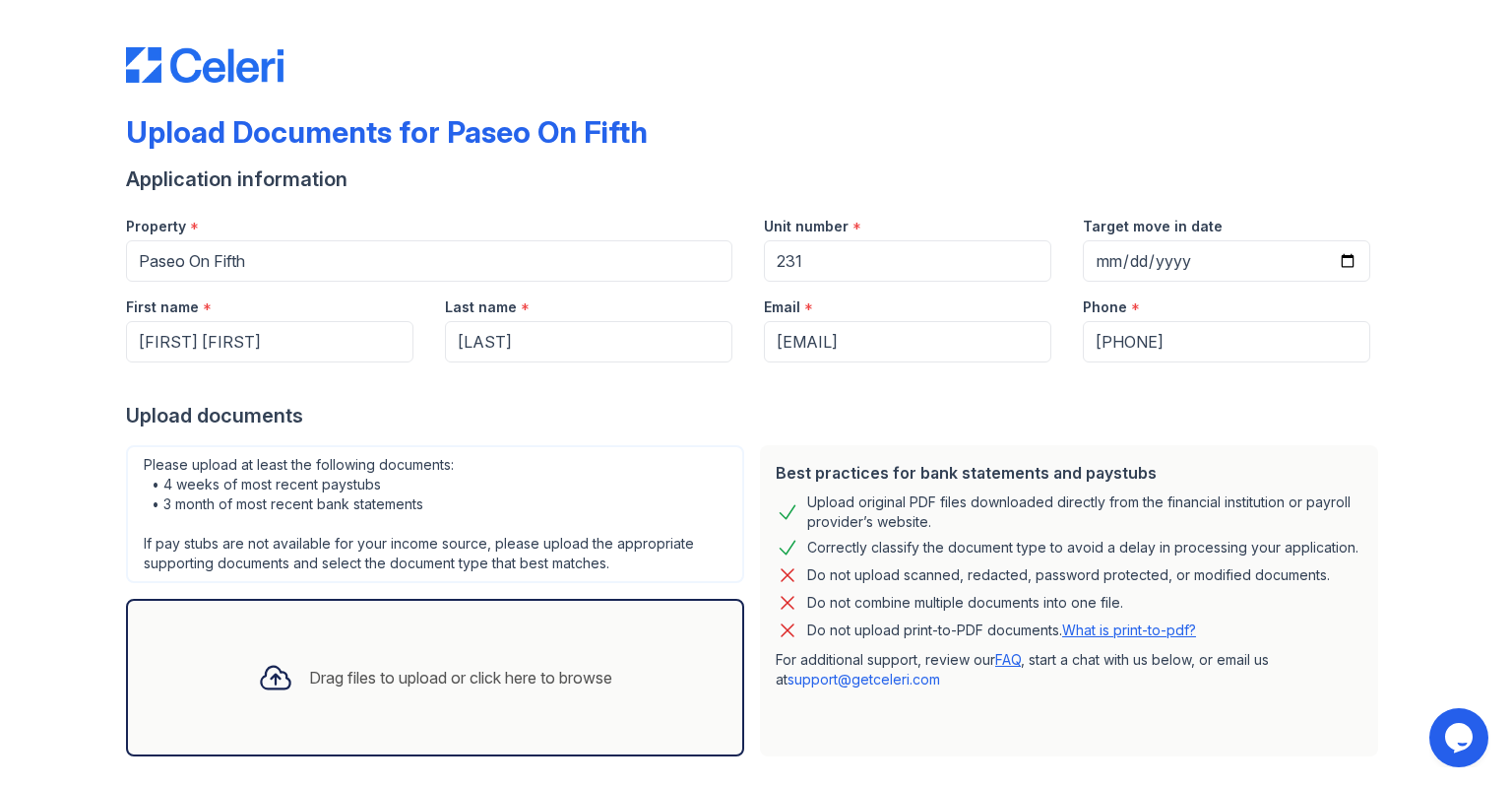 click on "Target move in date" at bounding box center [1227, 241] 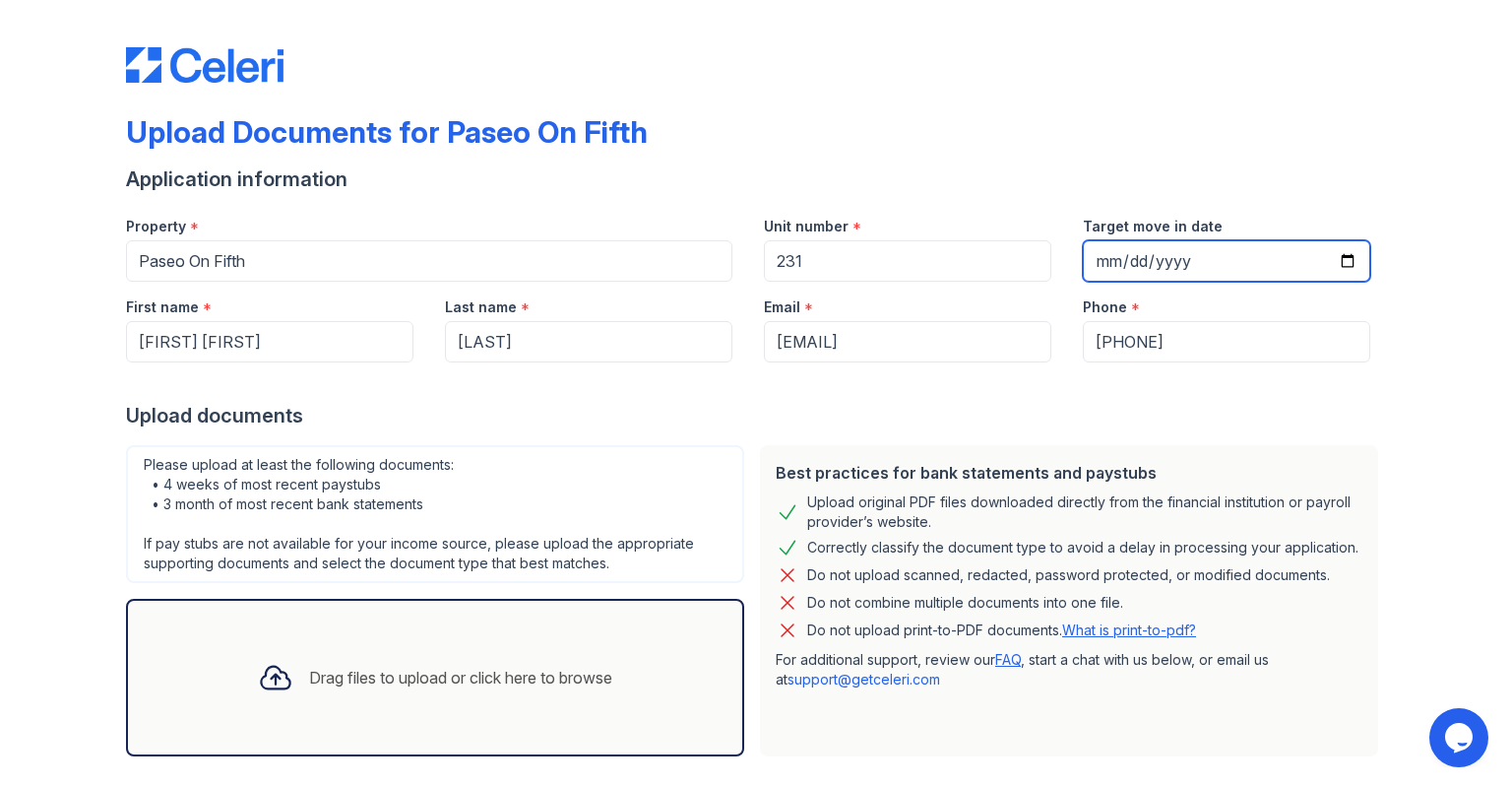 click on "Target move in date" at bounding box center [1227, 261] 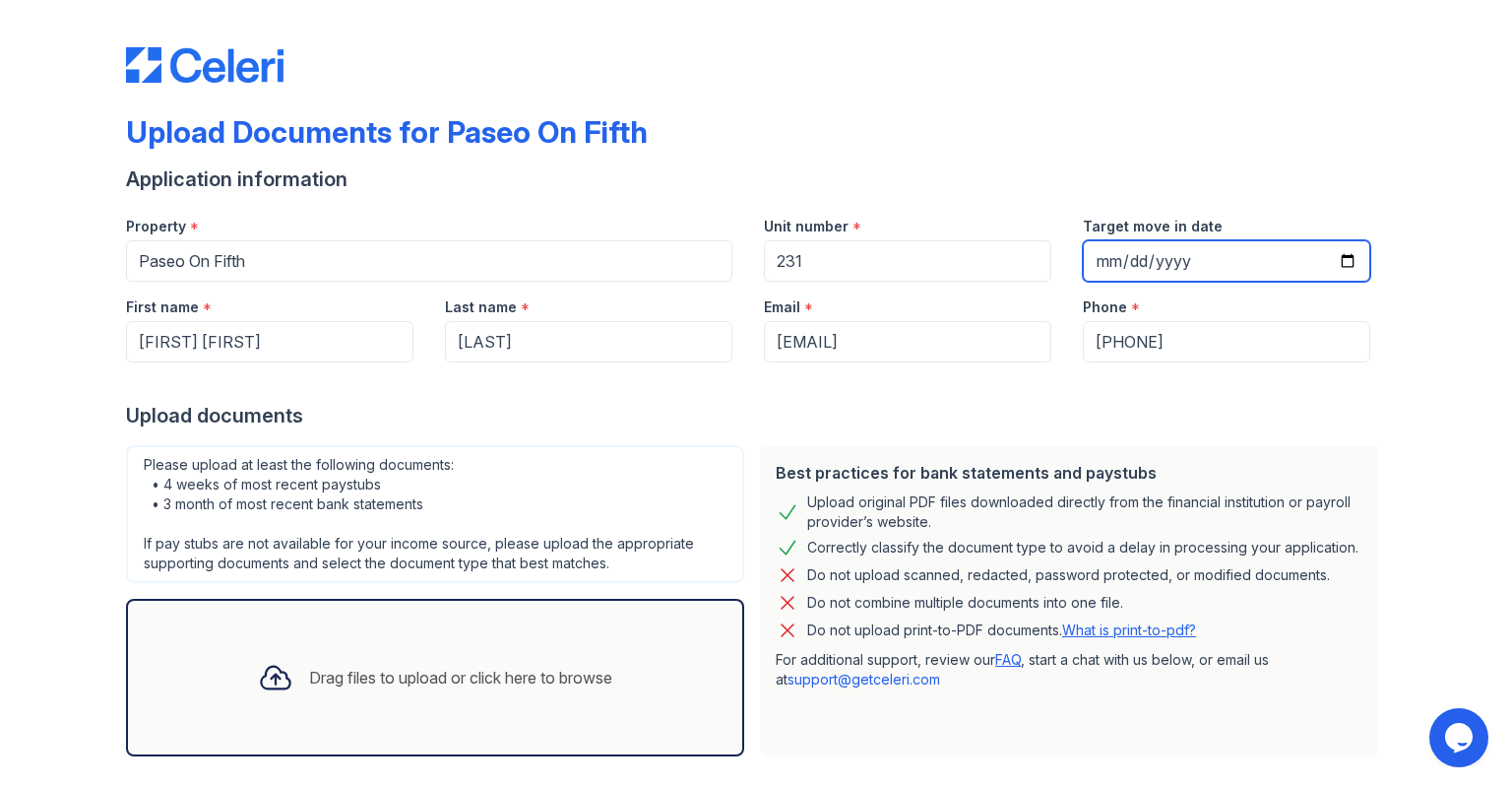 click on "[DATE]" at bounding box center [1227, 261] 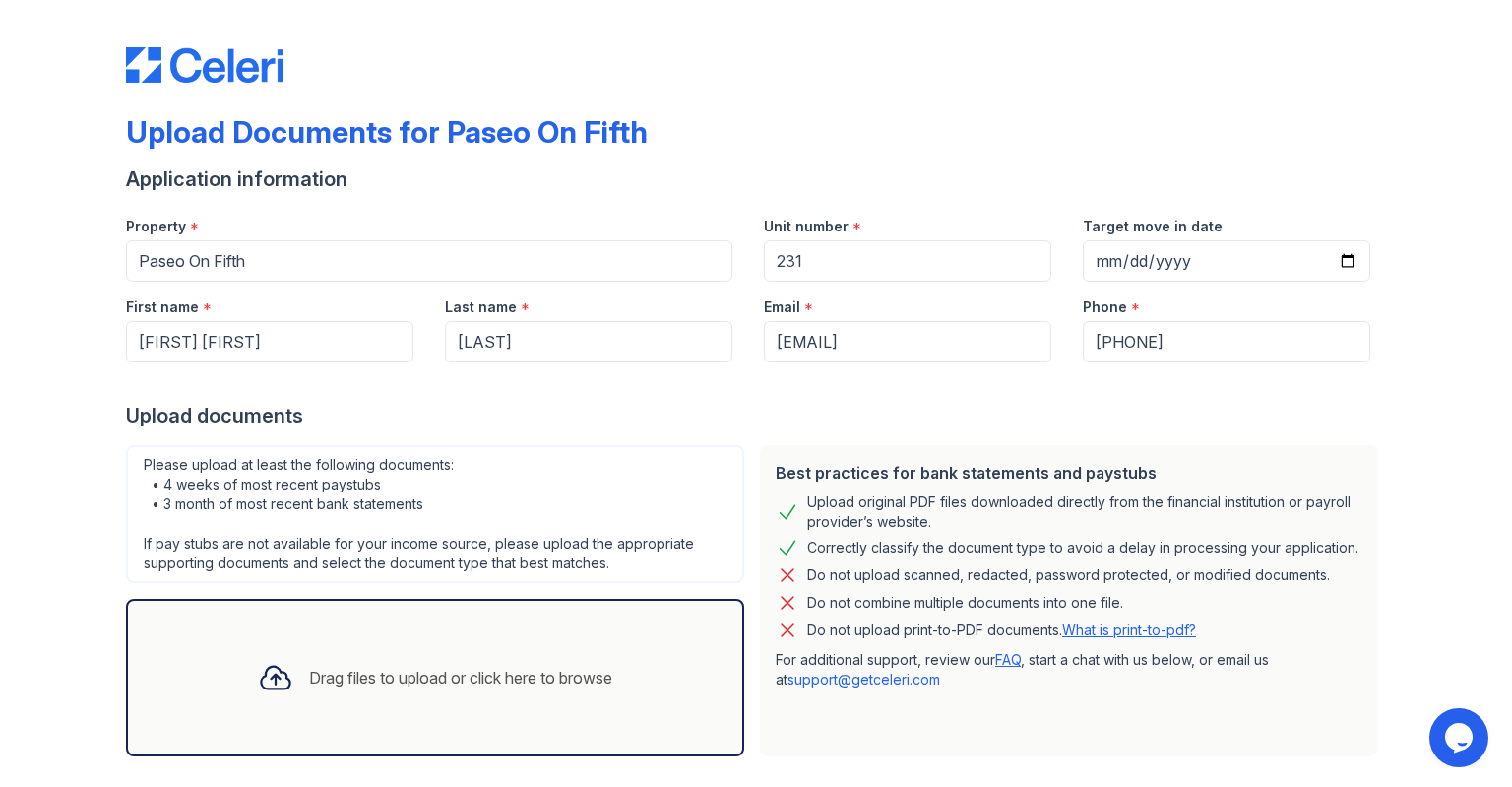 click on "Upload documents" at bounding box center [756, 416] 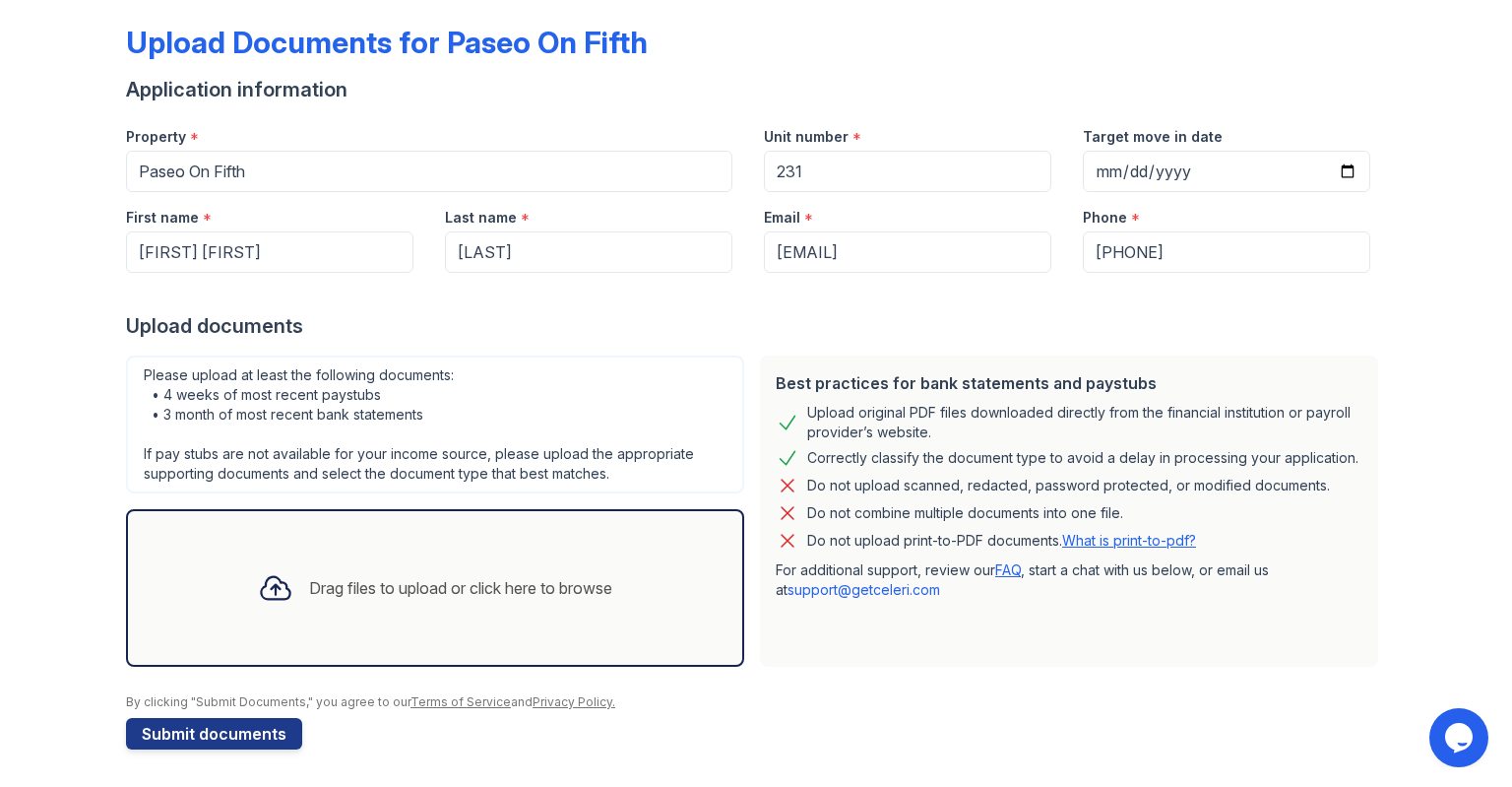 click on "Property
*" at bounding box center (429, 131) 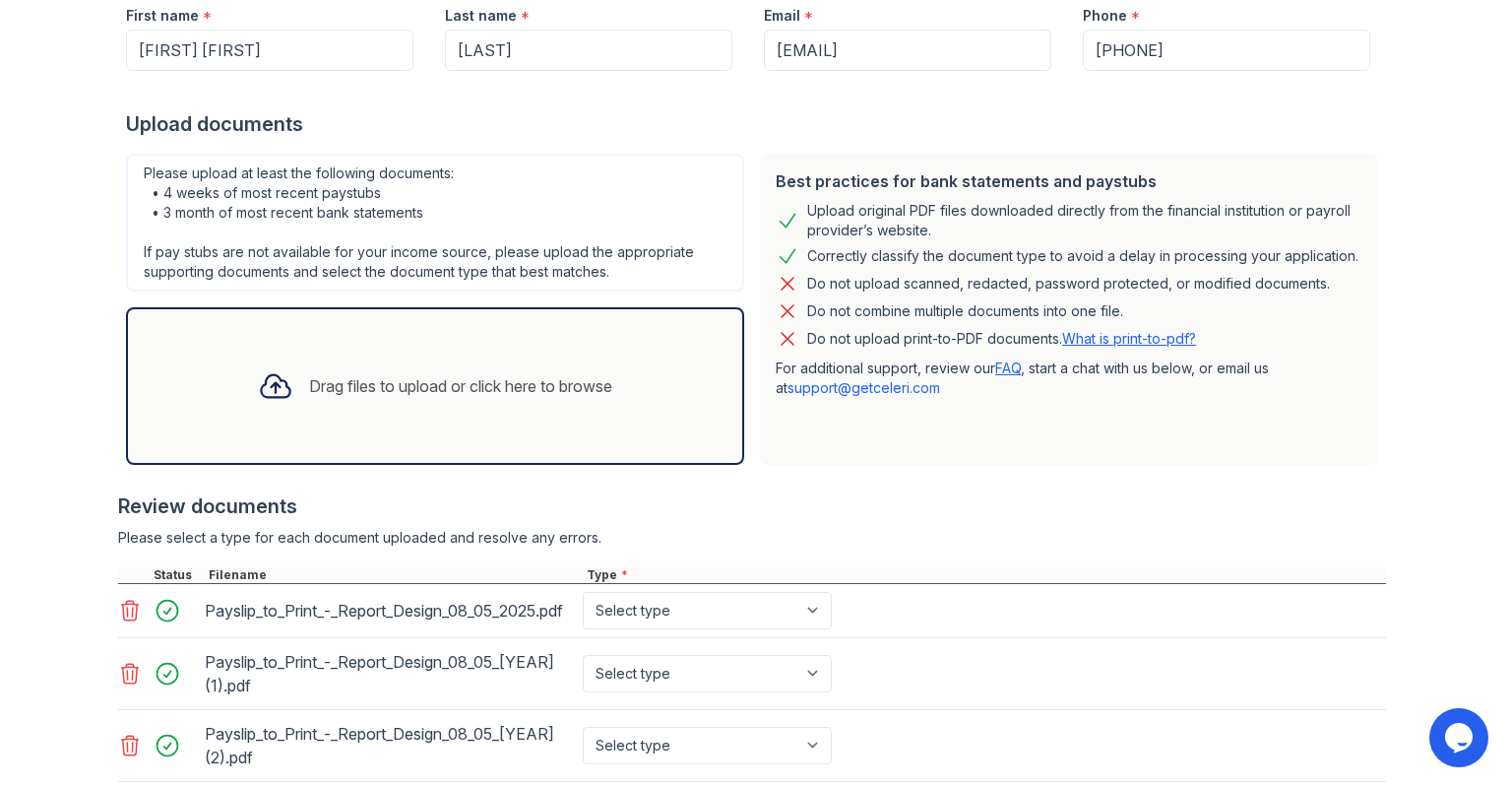 scroll, scrollTop: 435, scrollLeft: 0, axis: vertical 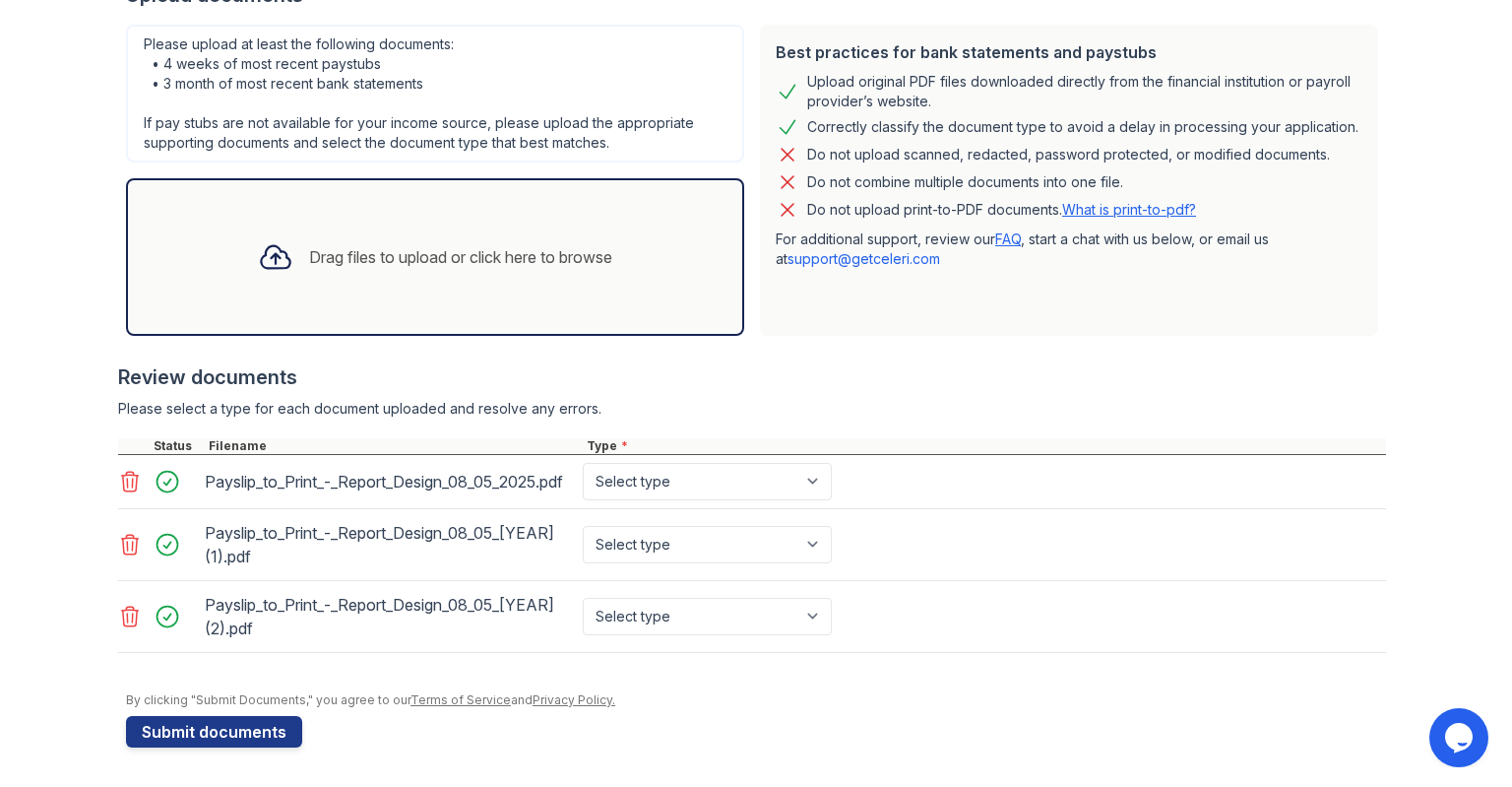 drag, startPoint x: 37, startPoint y: 533, endPoint x: 34, endPoint y: 543, distance: 10.440307 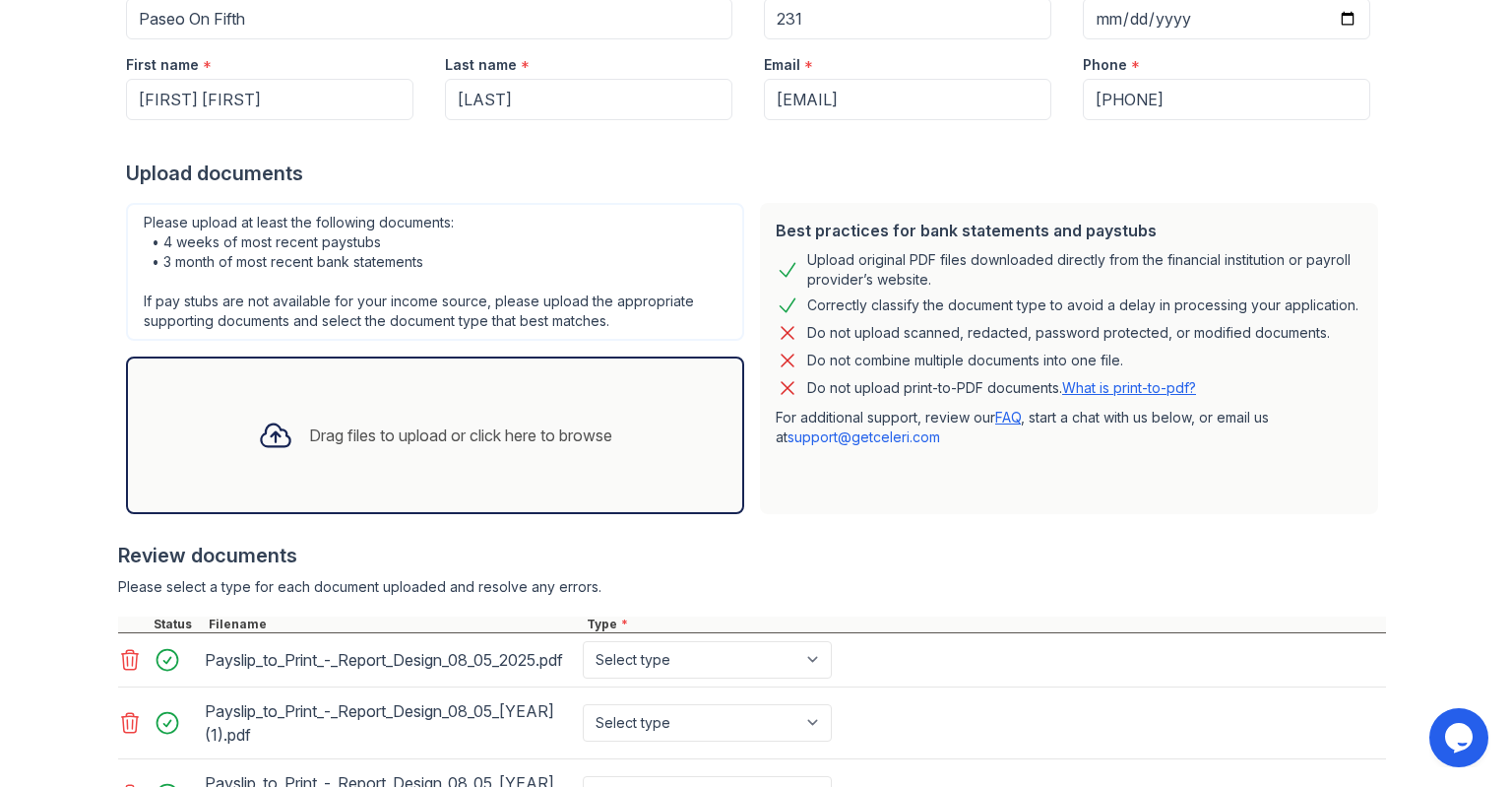 scroll, scrollTop: 435, scrollLeft: 0, axis: vertical 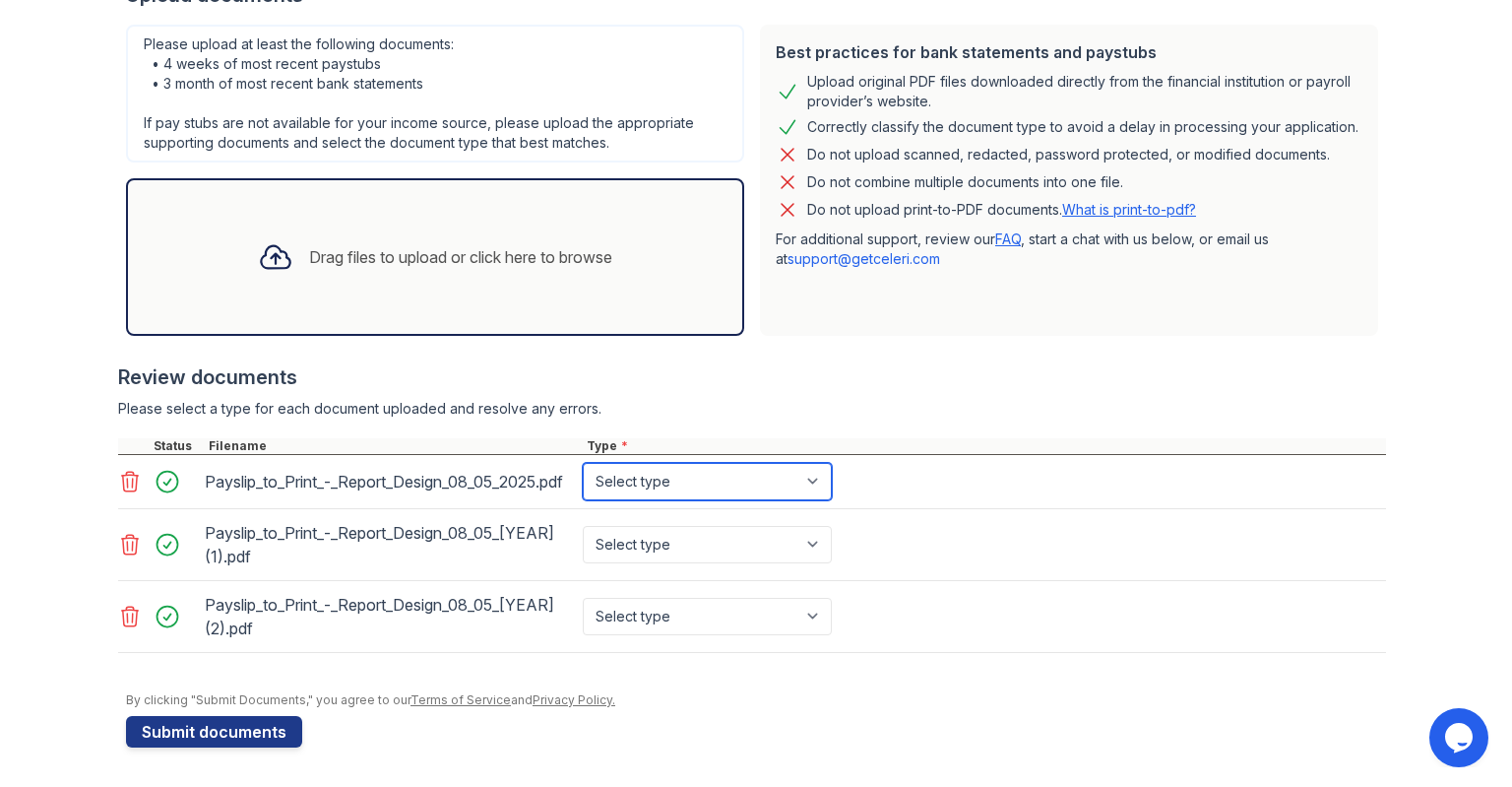 click on "Select type
Paystub
Bank Statement
Offer Letter
Tax Documents
Benefit Award Letter
Investment Account Statement
Other" at bounding box center (707, 482) 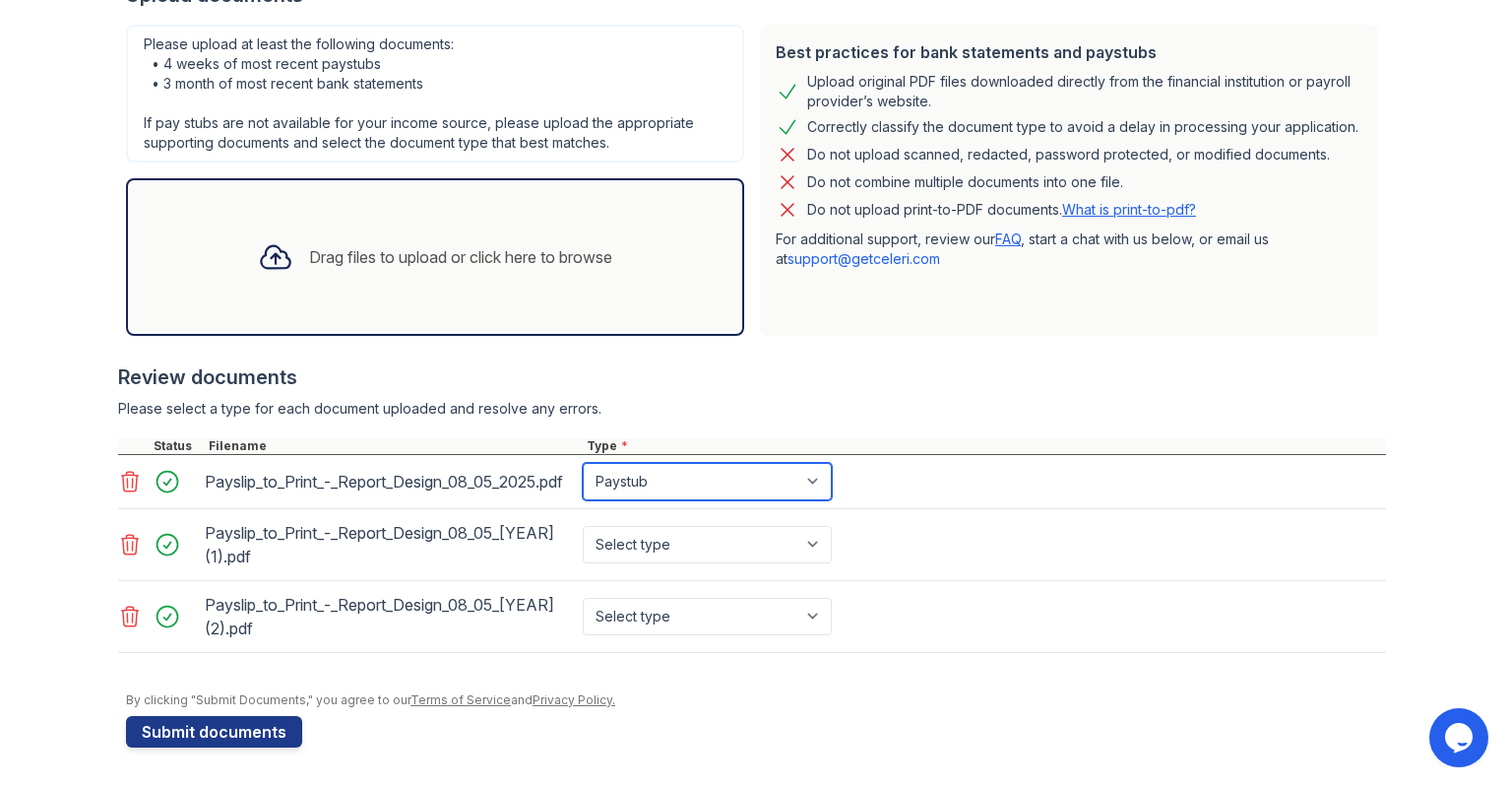 click on "Select type
Paystub
Bank Statement
Offer Letter
Tax Documents
Benefit Award Letter
Investment Account Statement
Other" at bounding box center (707, 482) 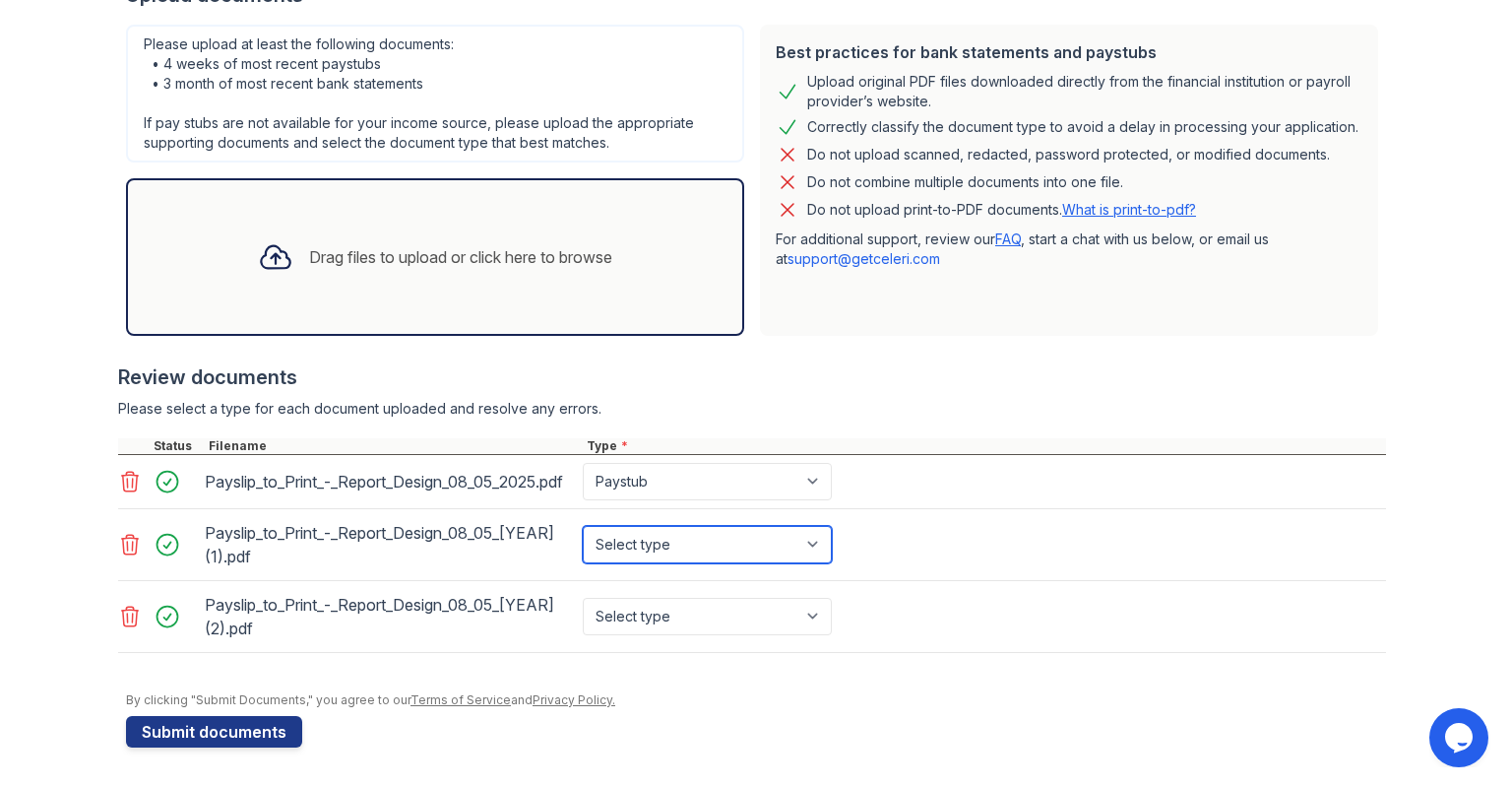 click on "Select type
Paystub
Bank Statement
Offer Letter
Tax Documents
Benefit Award Letter
Investment Account Statement
Other" at bounding box center [707, 545] 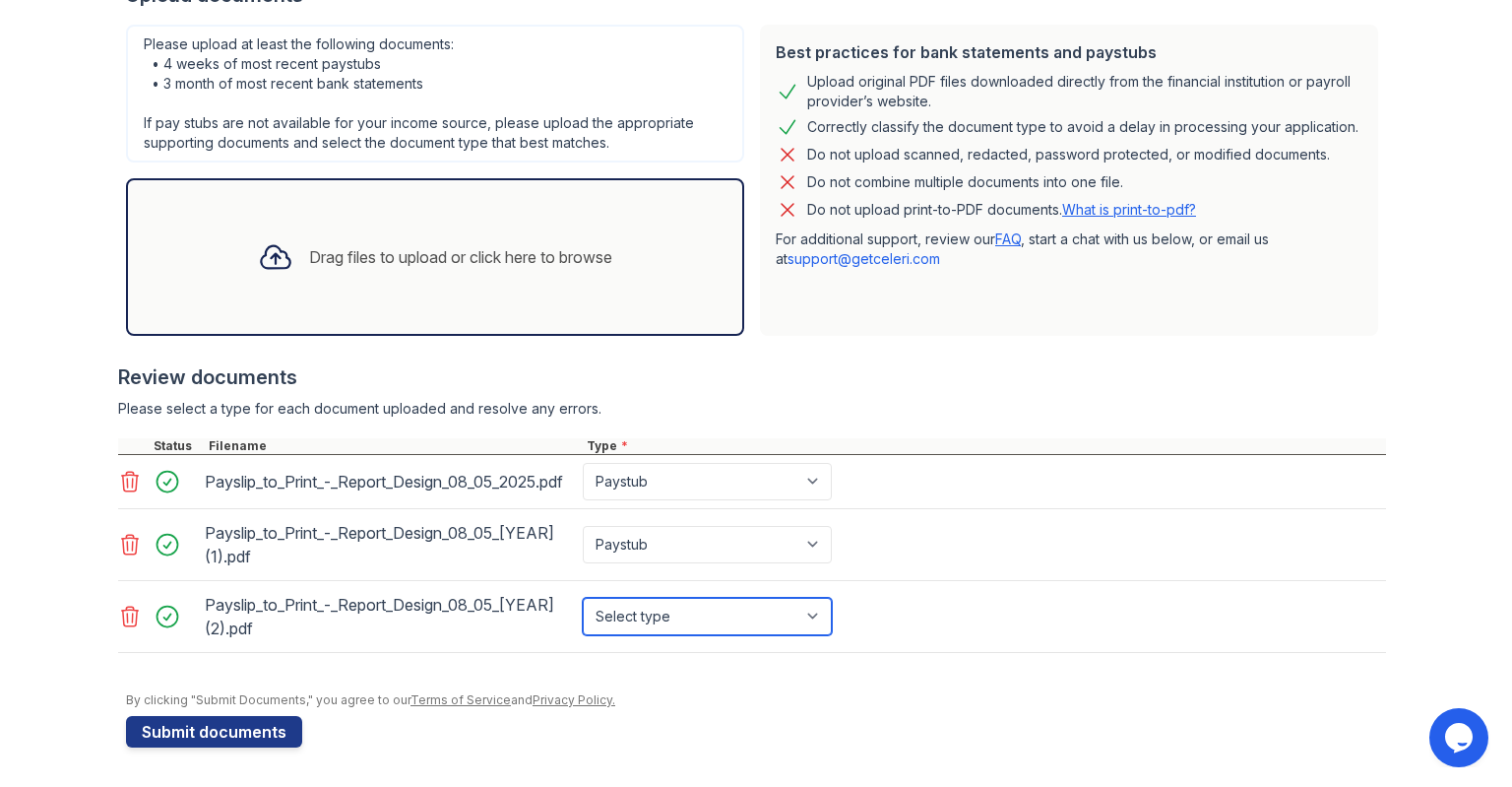 click on "Select type
Paystub
Bank Statement
Offer Letter
Tax Documents
Benefit Award Letter
Investment Account Statement
Other" at bounding box center [707, 617] 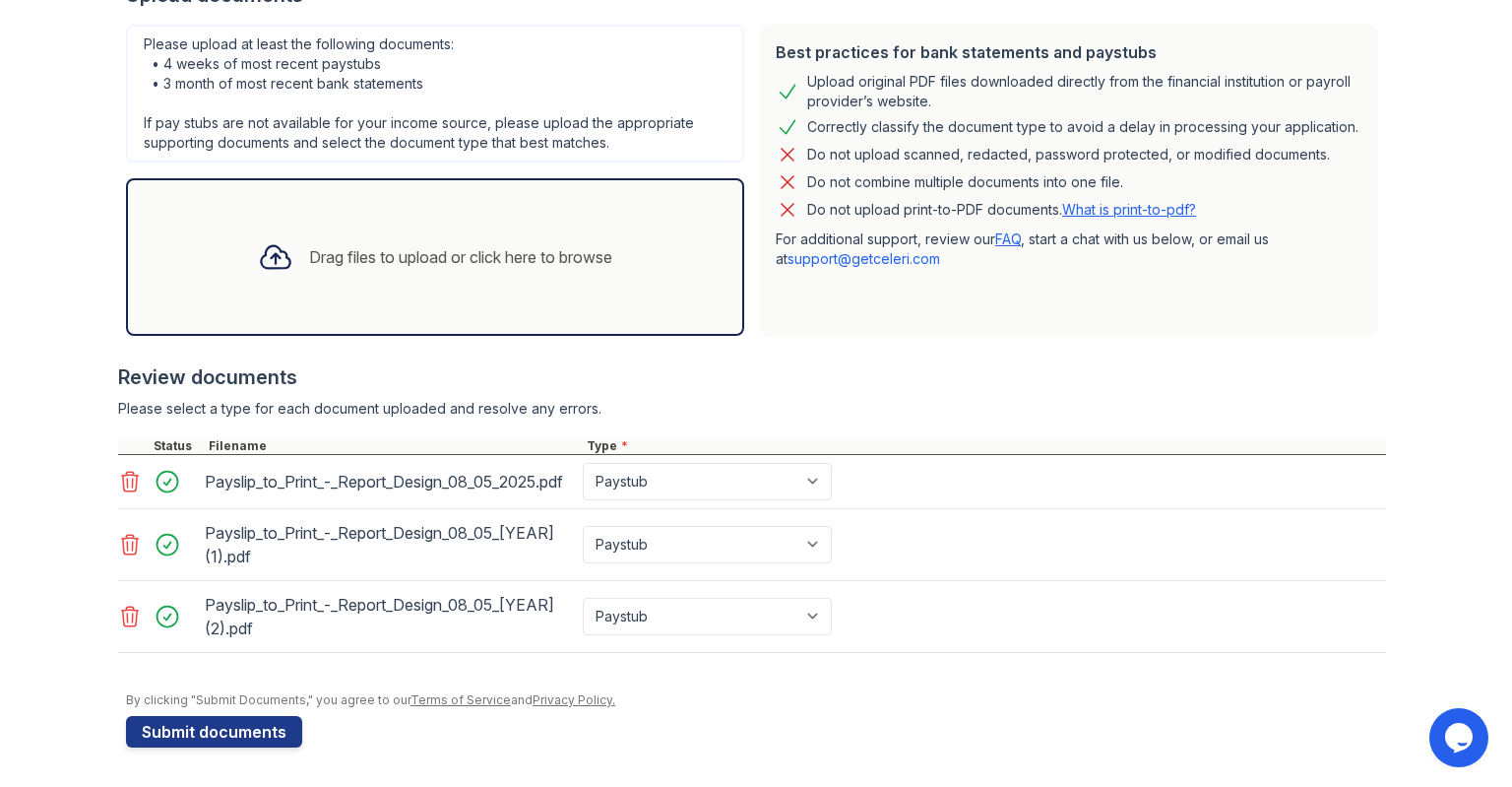click at bounding box center [752, 354] 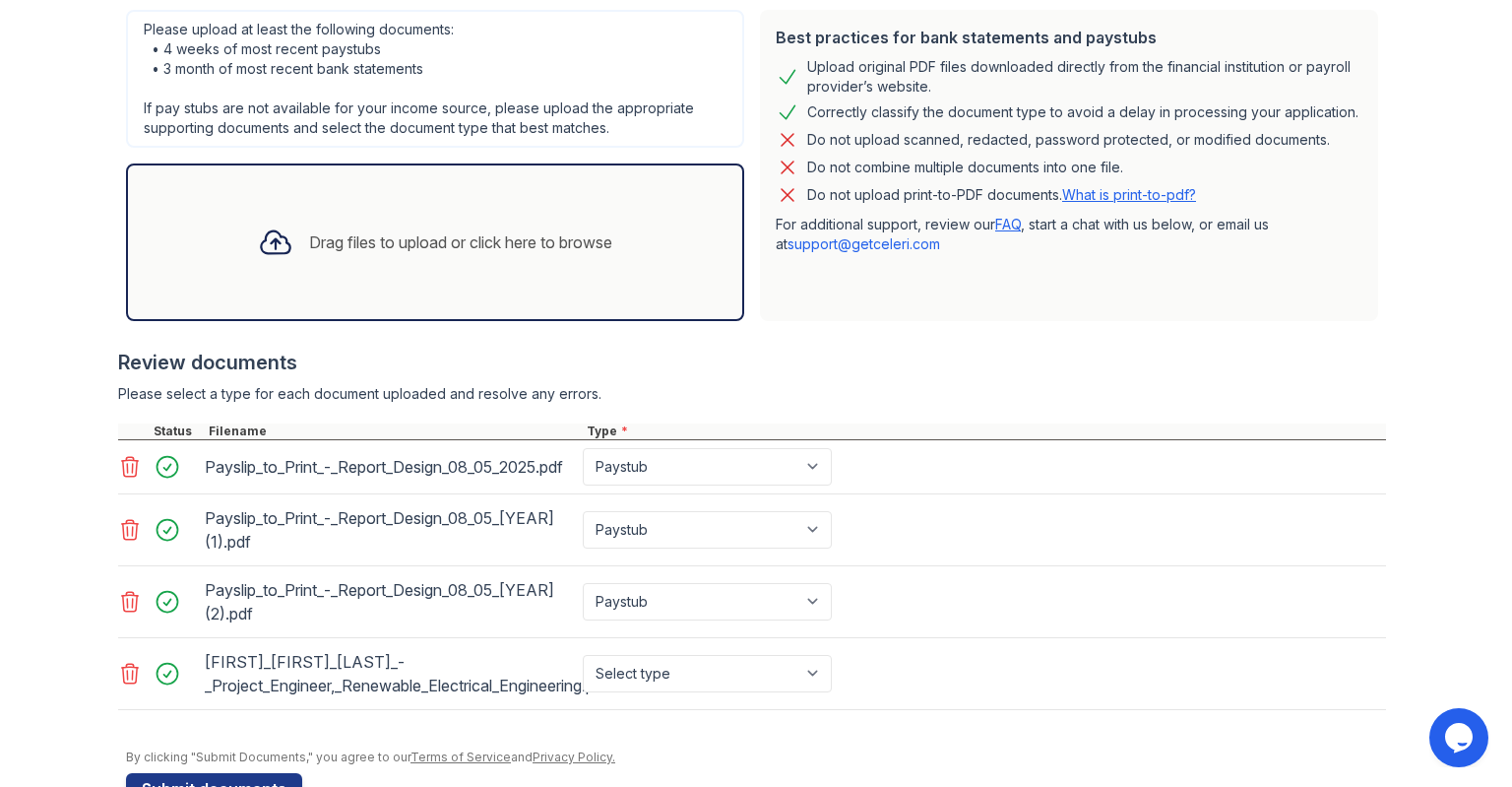 scroll, scrollTop: 507, scrollLeft: 0, axis: vertical 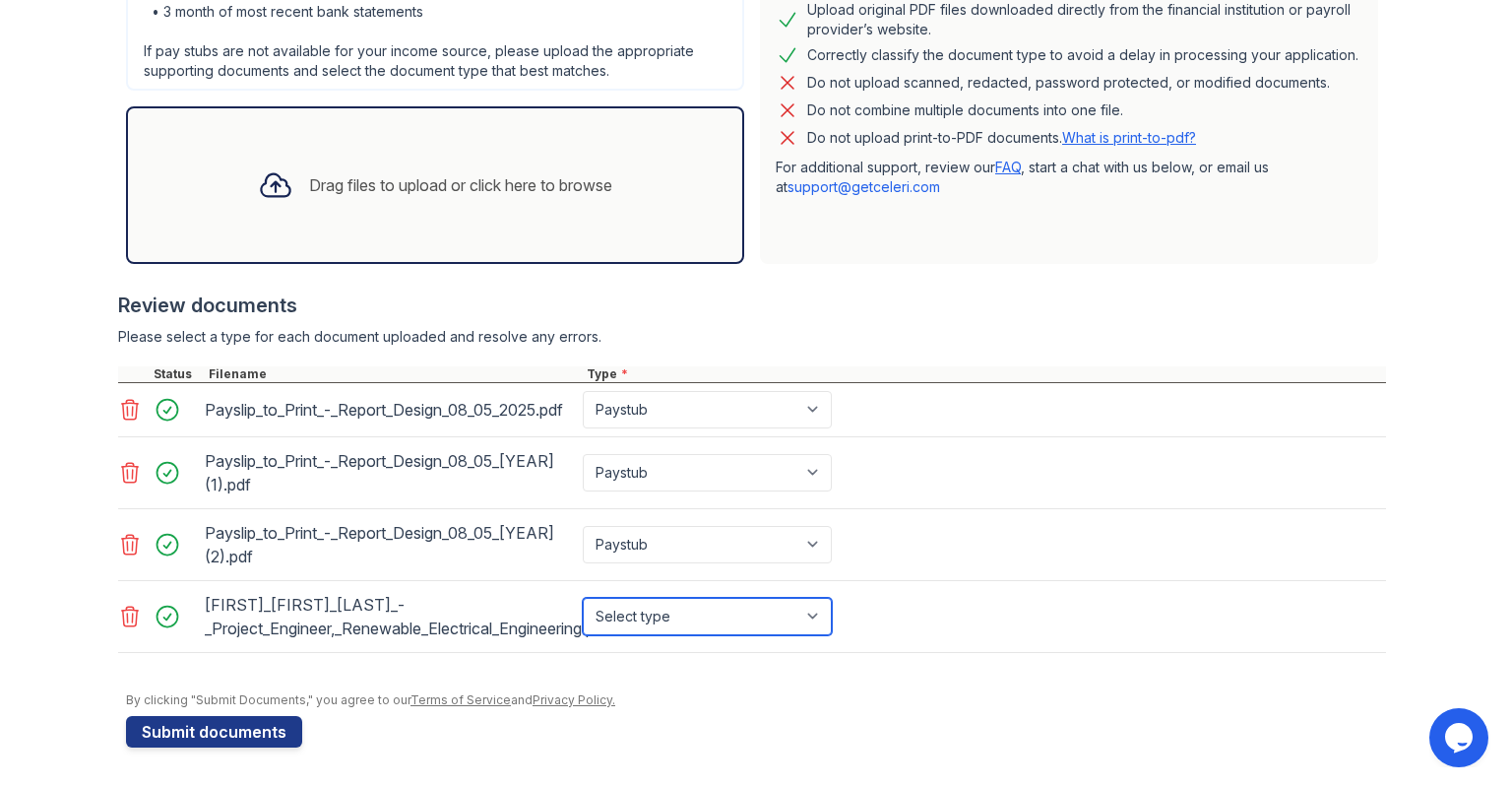 click on "Select type
Paystub
Bank Statement
Offer Letter
Tax Documents
Benefit Award Letter
Investment Account Statement
Other" at bounding box center (707, 617) 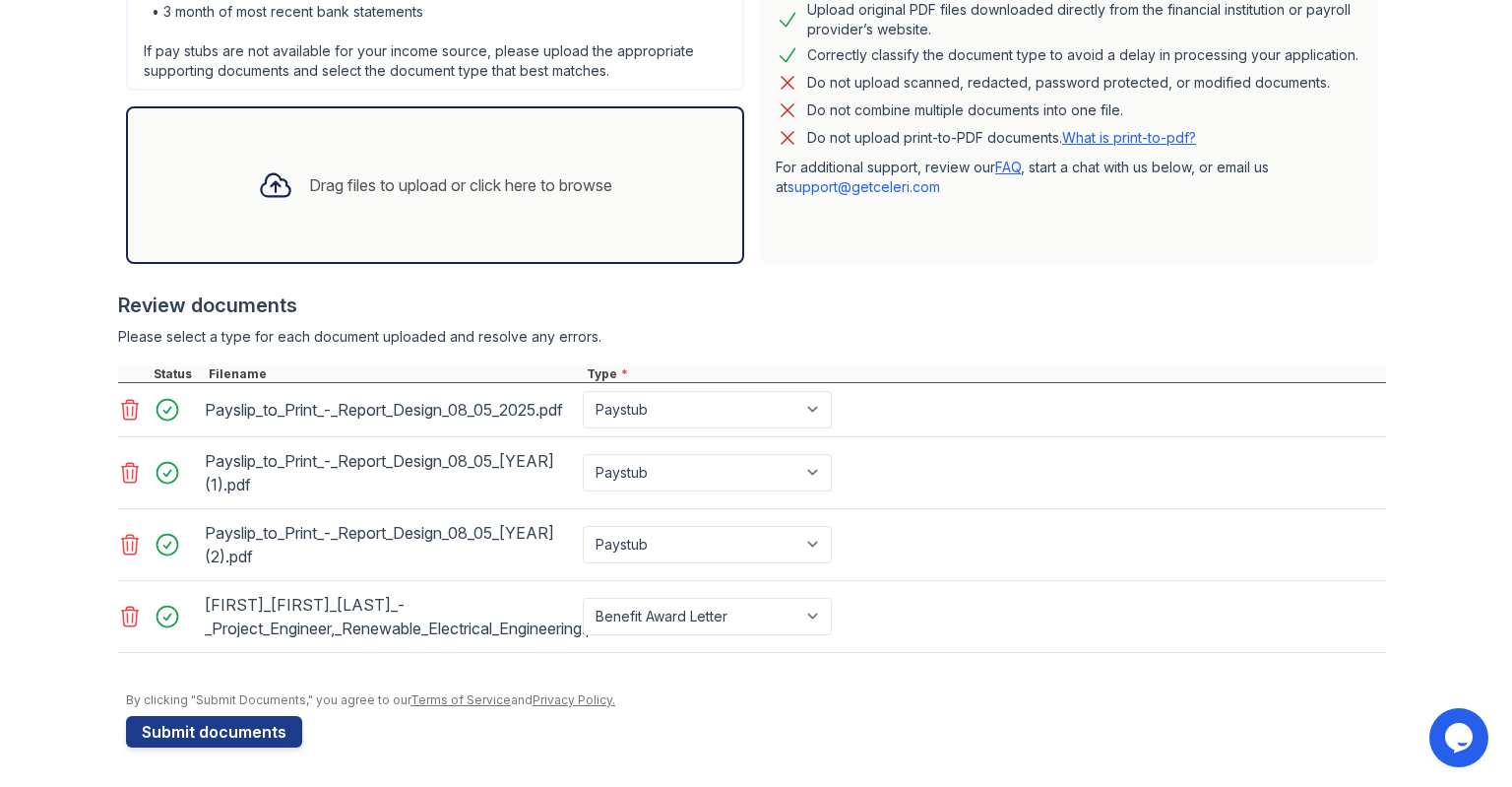 click on "Please select a type for each document uploaded and resolve any errors." at bounding box center (752, 337) 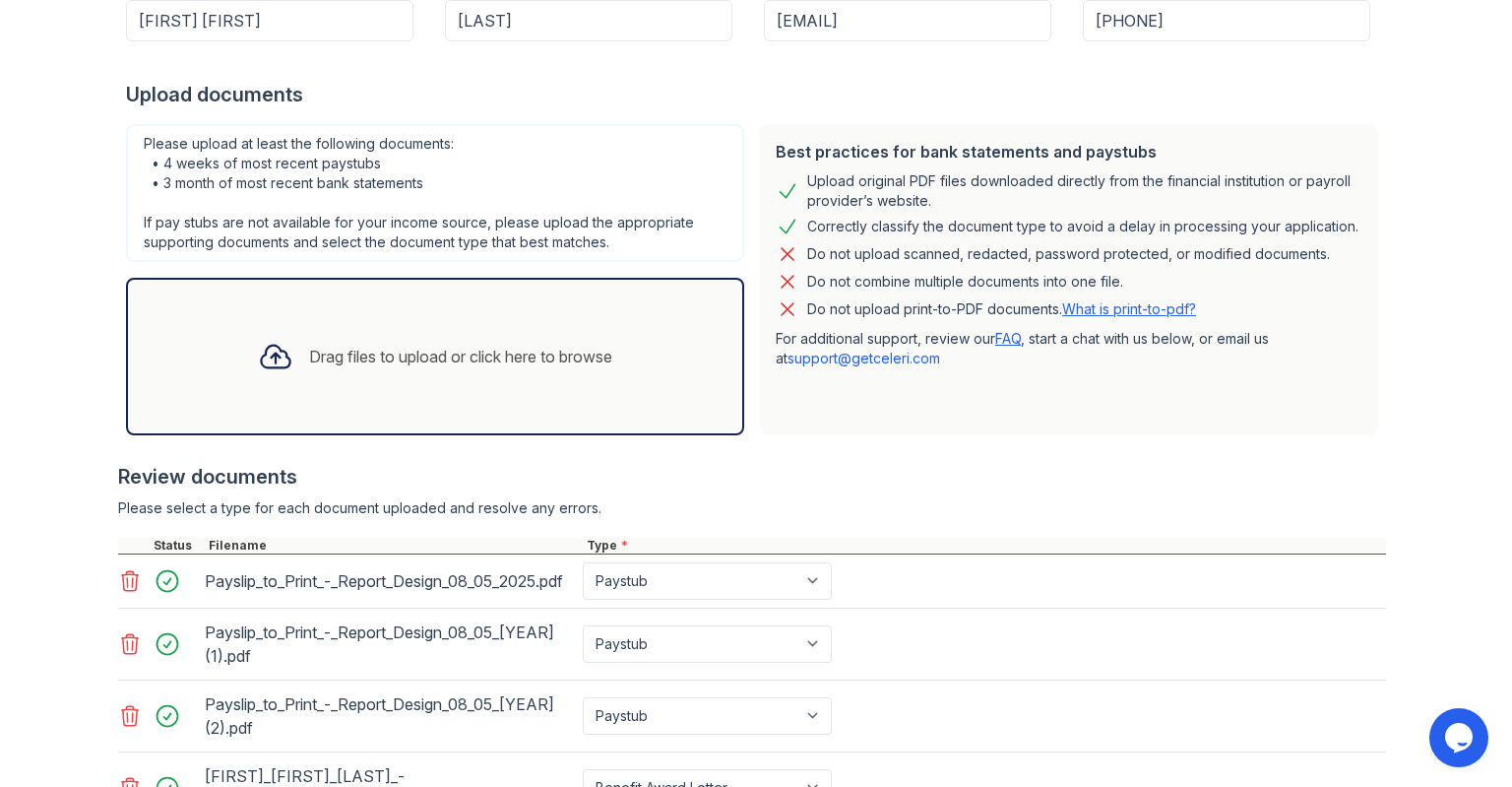 scroll, scrollTop: 651, scrollLeft: 0, axis: vertical 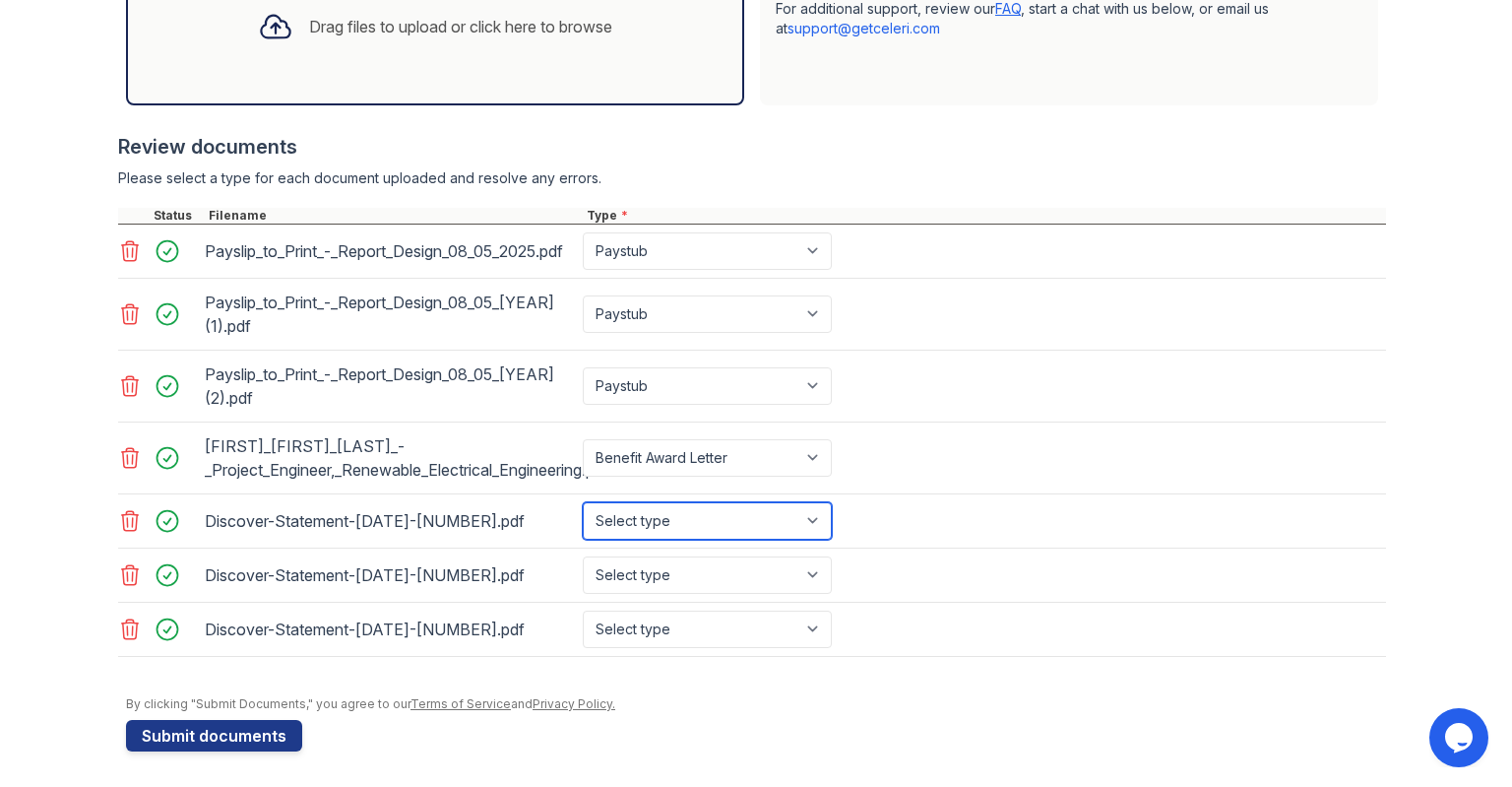 click on "Select type
Paystub
Bank Statement
Offer Letter
Tax Documents
Benefit Award Letter
Investment Account Statement
Other" at bounding box center (707, 521) 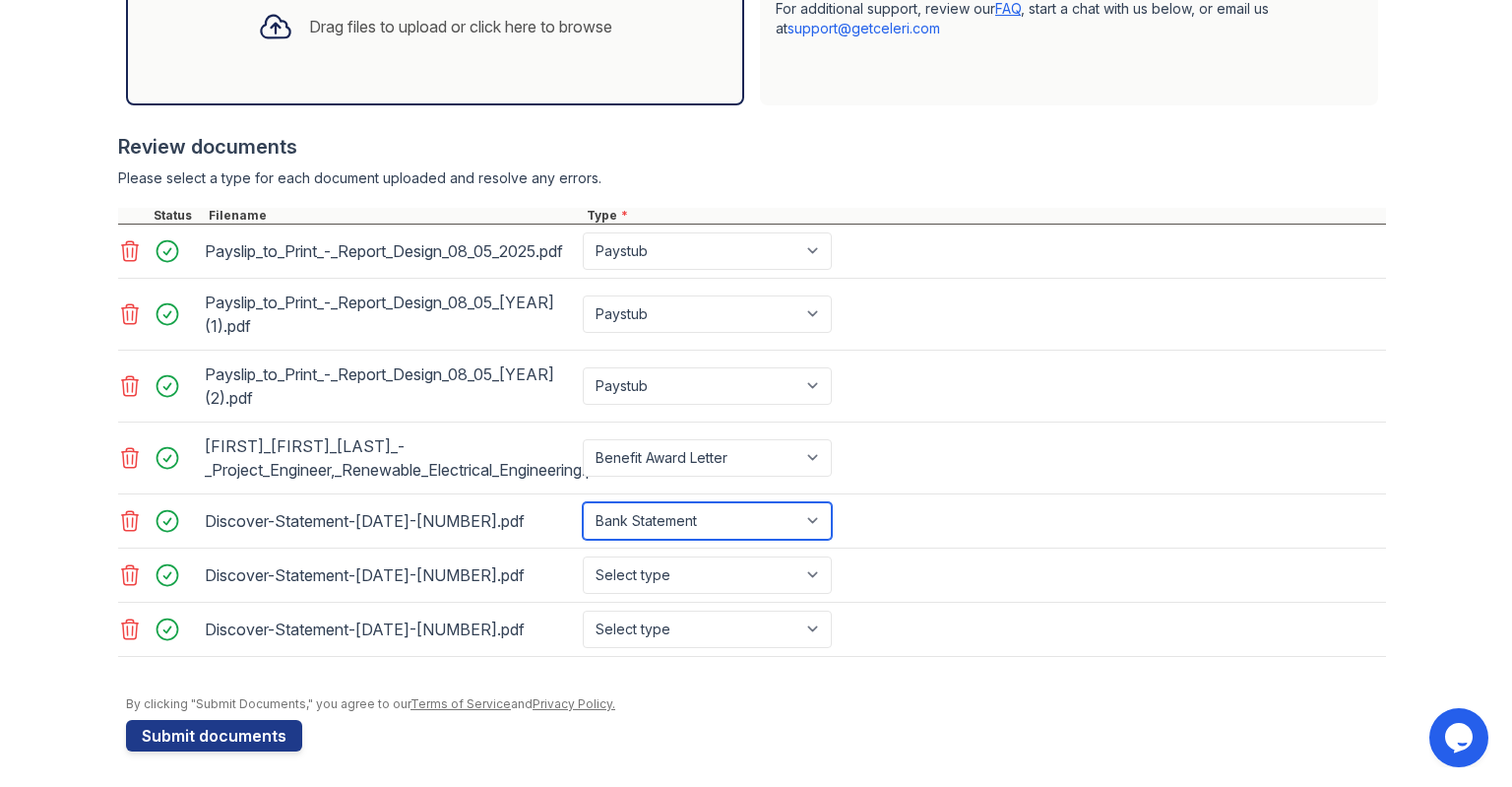 click on "Select type
Paystub
Bank Statement
Offer Letter
Tax Documents
Benefit Award Letter
Investment Account Statement
Other" at bounding box center (707, 521) 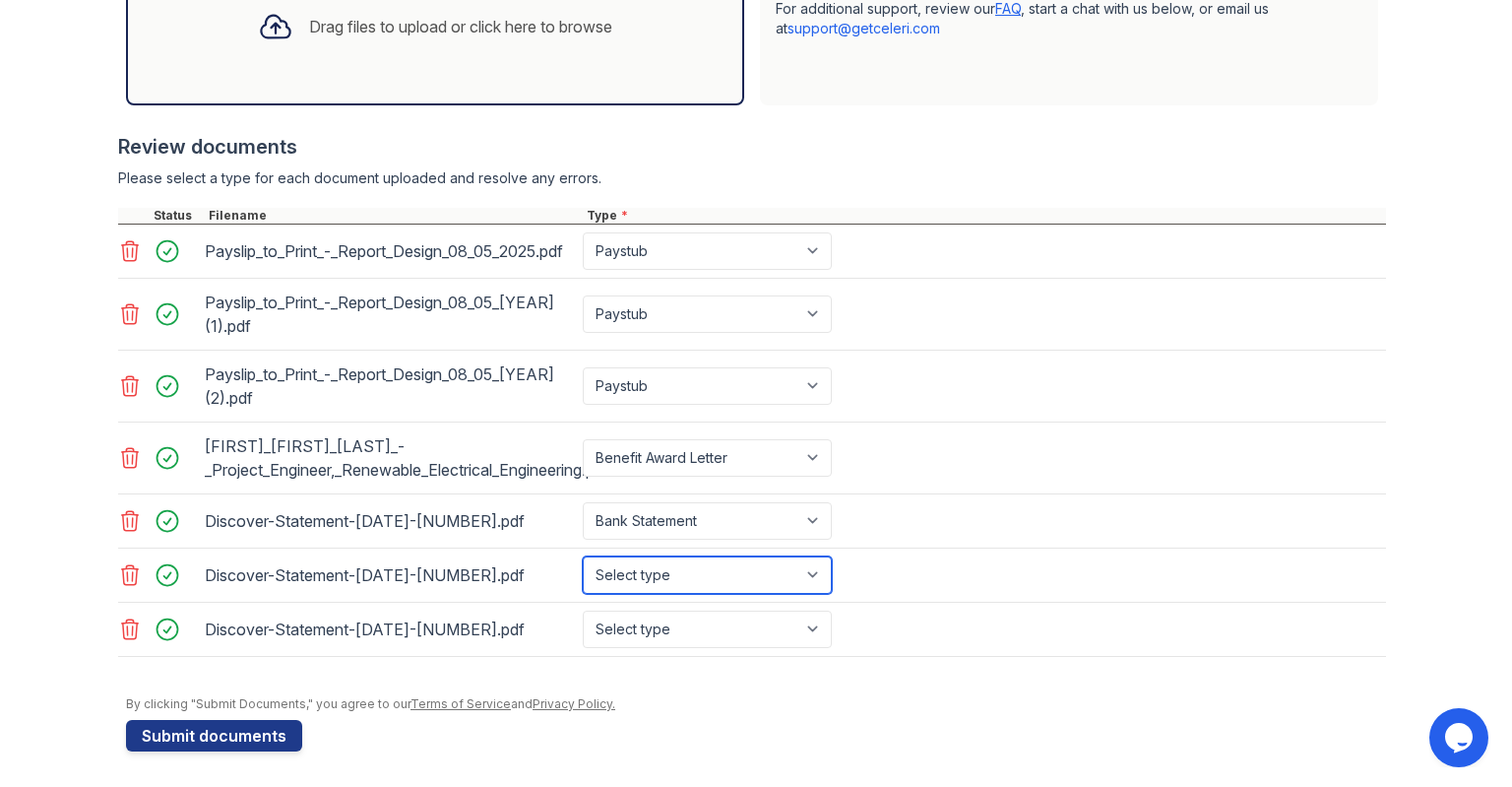 click on "Select type
Paystub
Bank Statement
Offer Letter
Tax Documents
Benefit Award Letter
Investment Account Statement
Other" at bounding box center (707, 575) 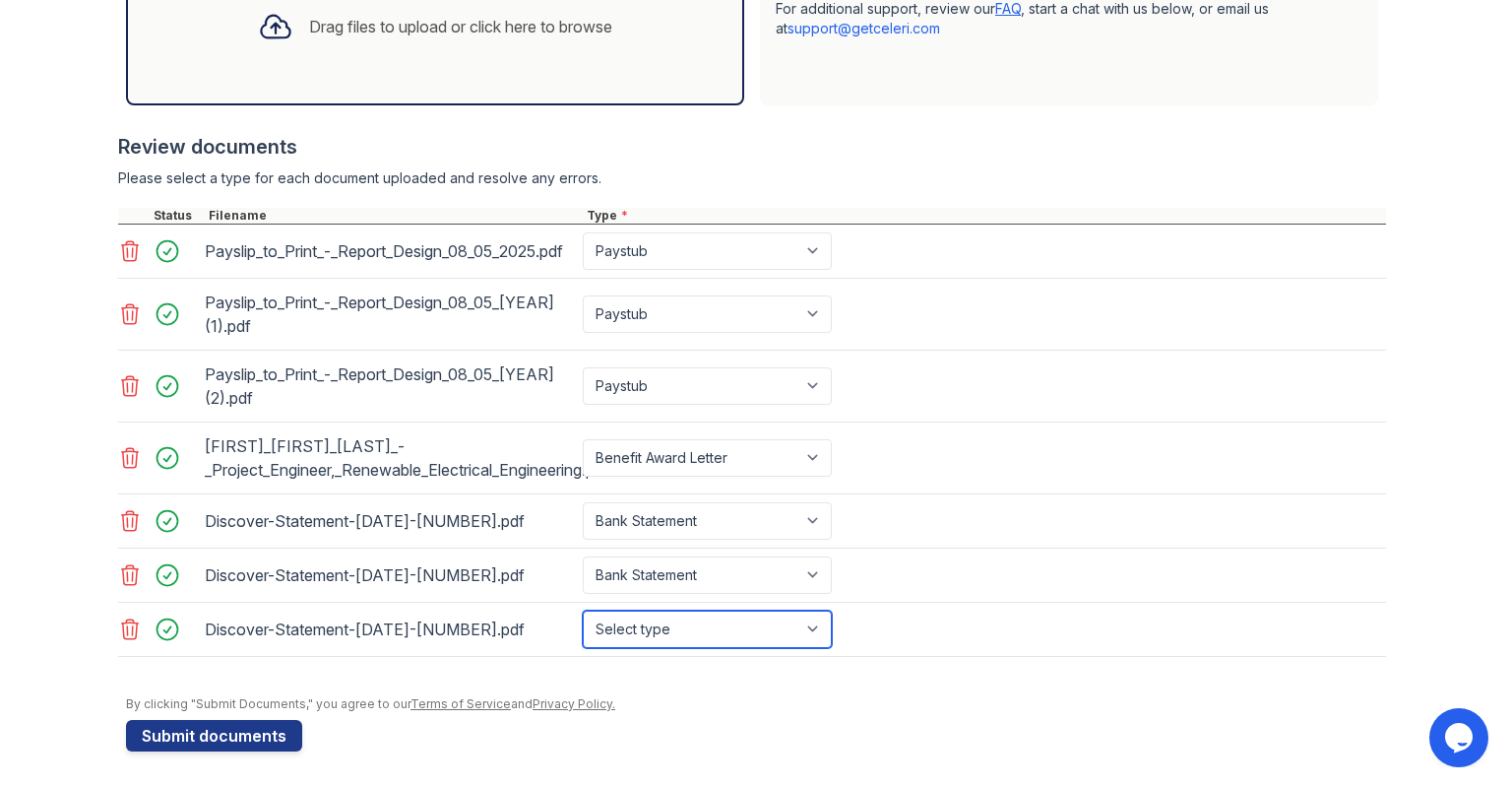 click on "Select type
Paystub
Bank Statement
Offer Letter
Tax Documents
Benefit Award Letter
Investment Account Statement
Other" at bounding box center [707, 629] 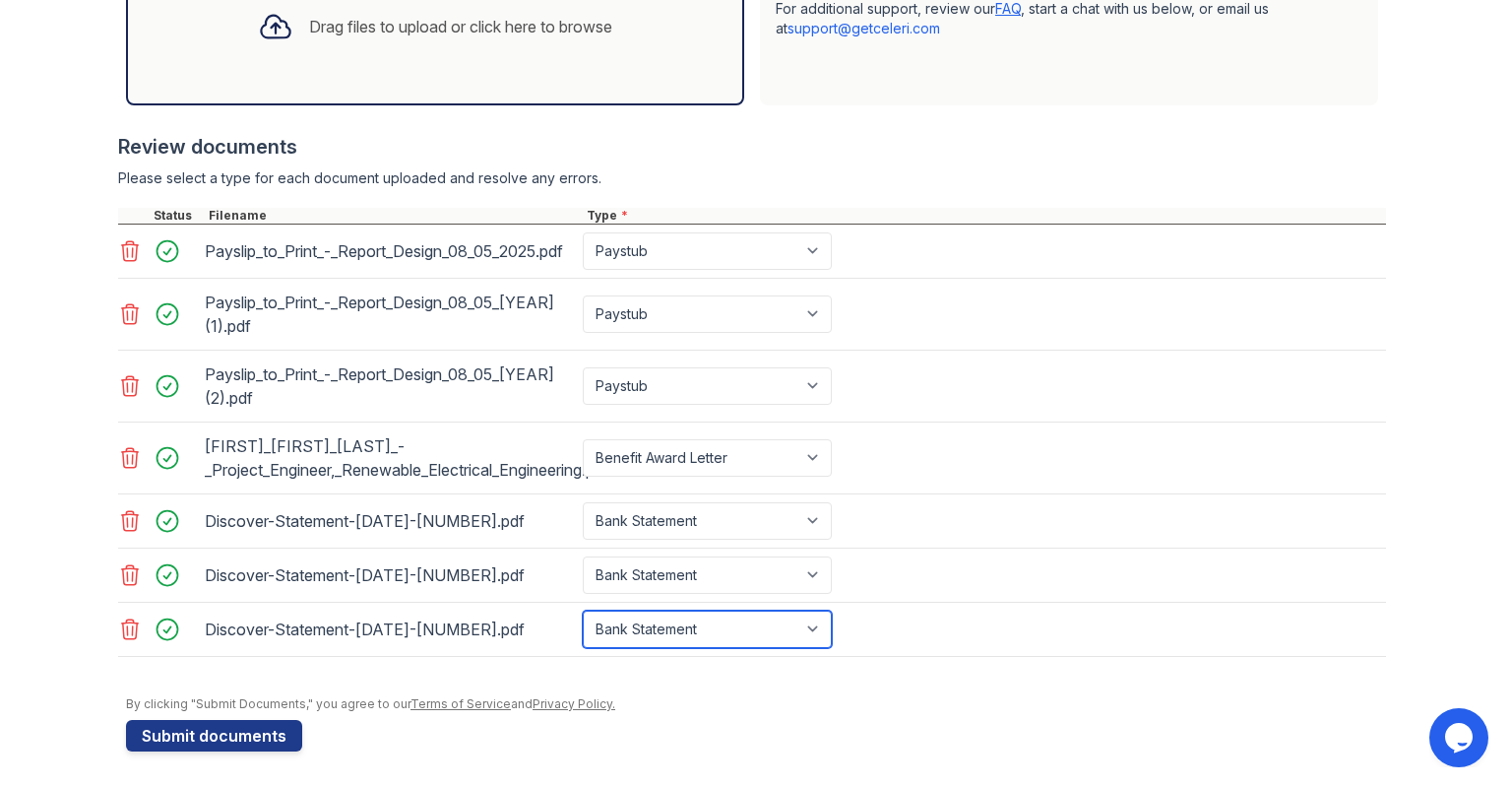 click on "Select type
Paystub
Bank Statement
Offer Letter
Tax Documents
Benefit Award Letter
Investment Account Statement
Other" at bounding box center [707, 629] 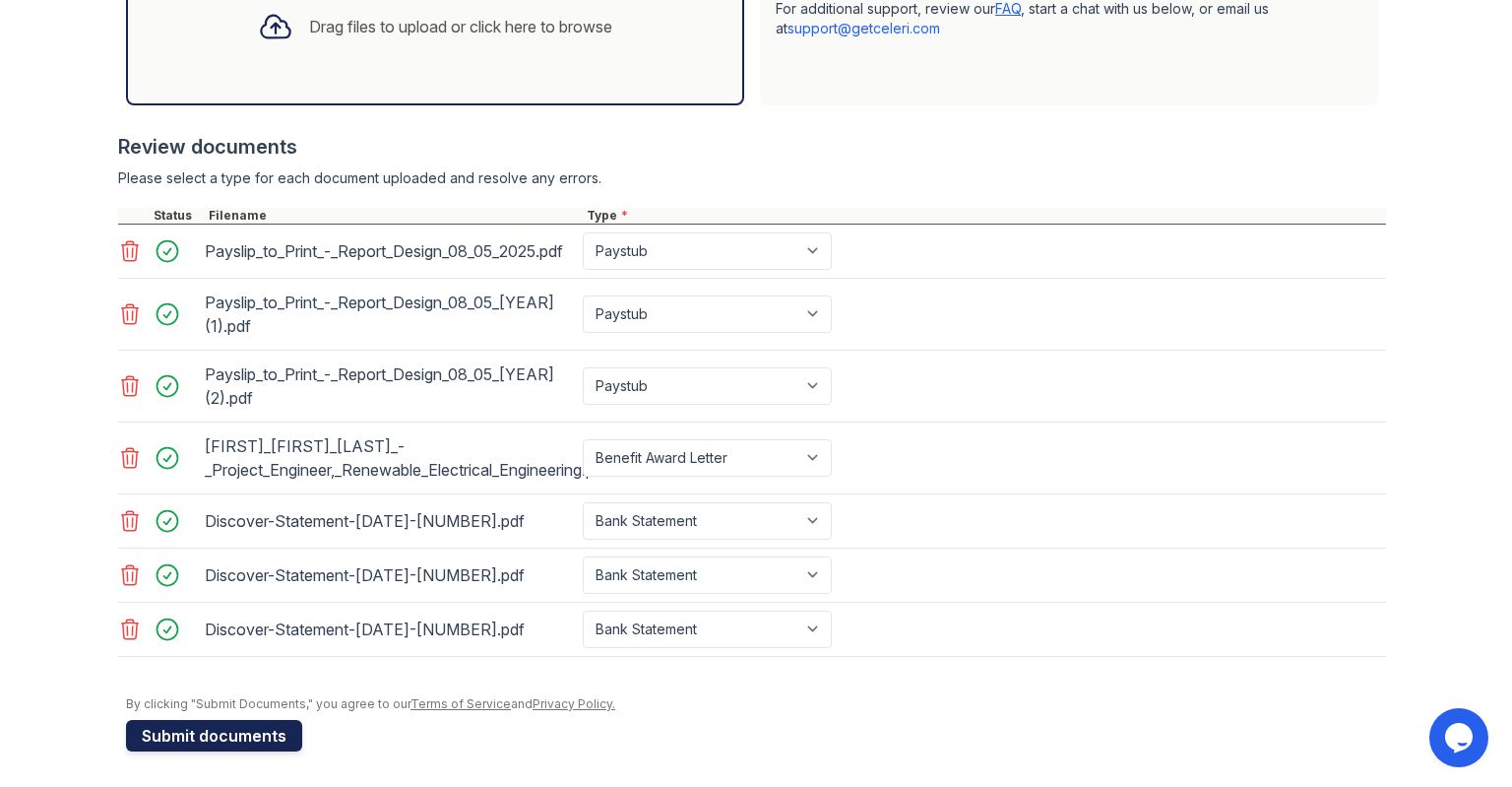click on "Submit documents" at bounding box center (214, 736) 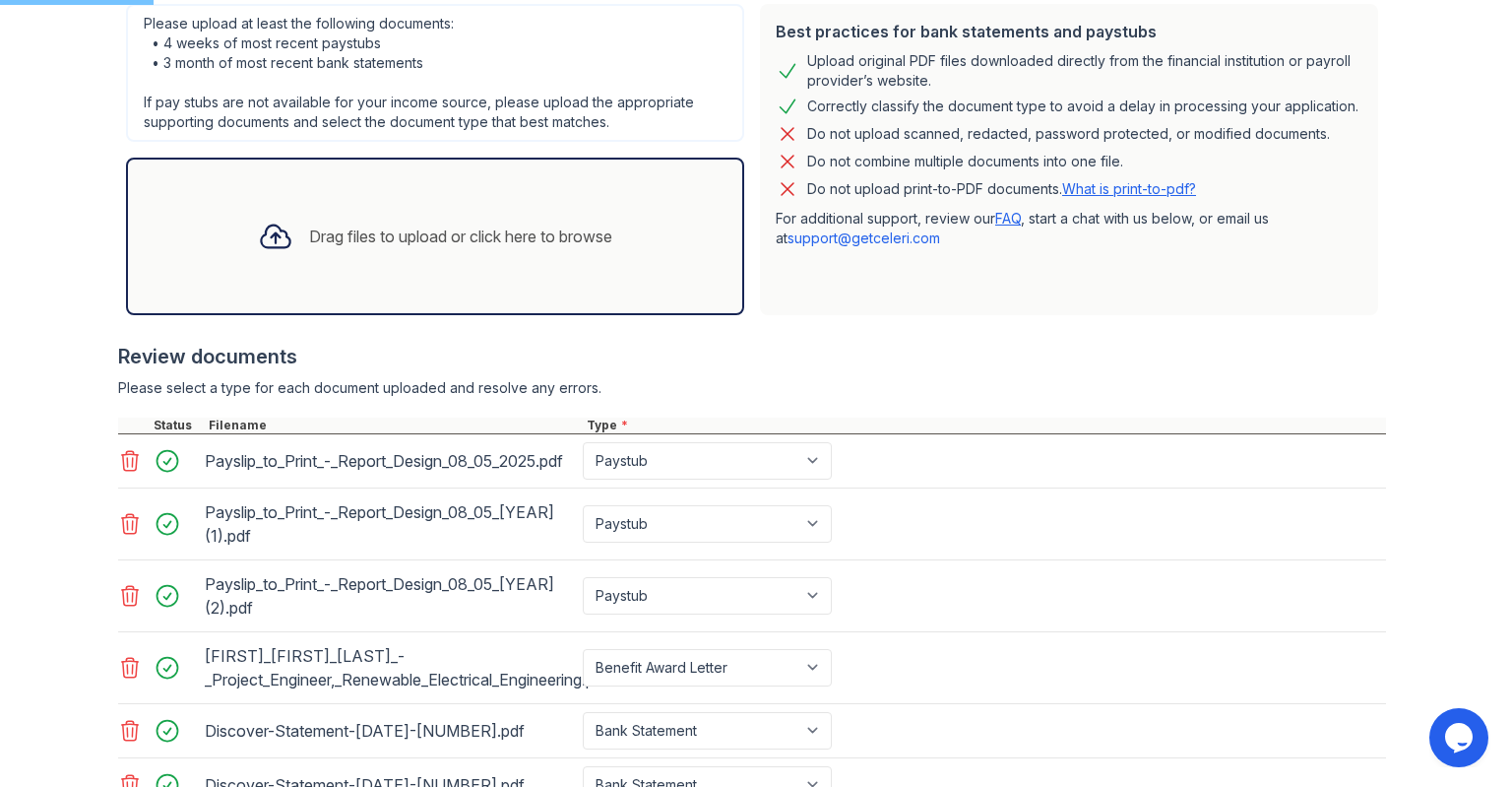 scroll, scrollTop: 420, scrollLeft: 0, axis: vertical 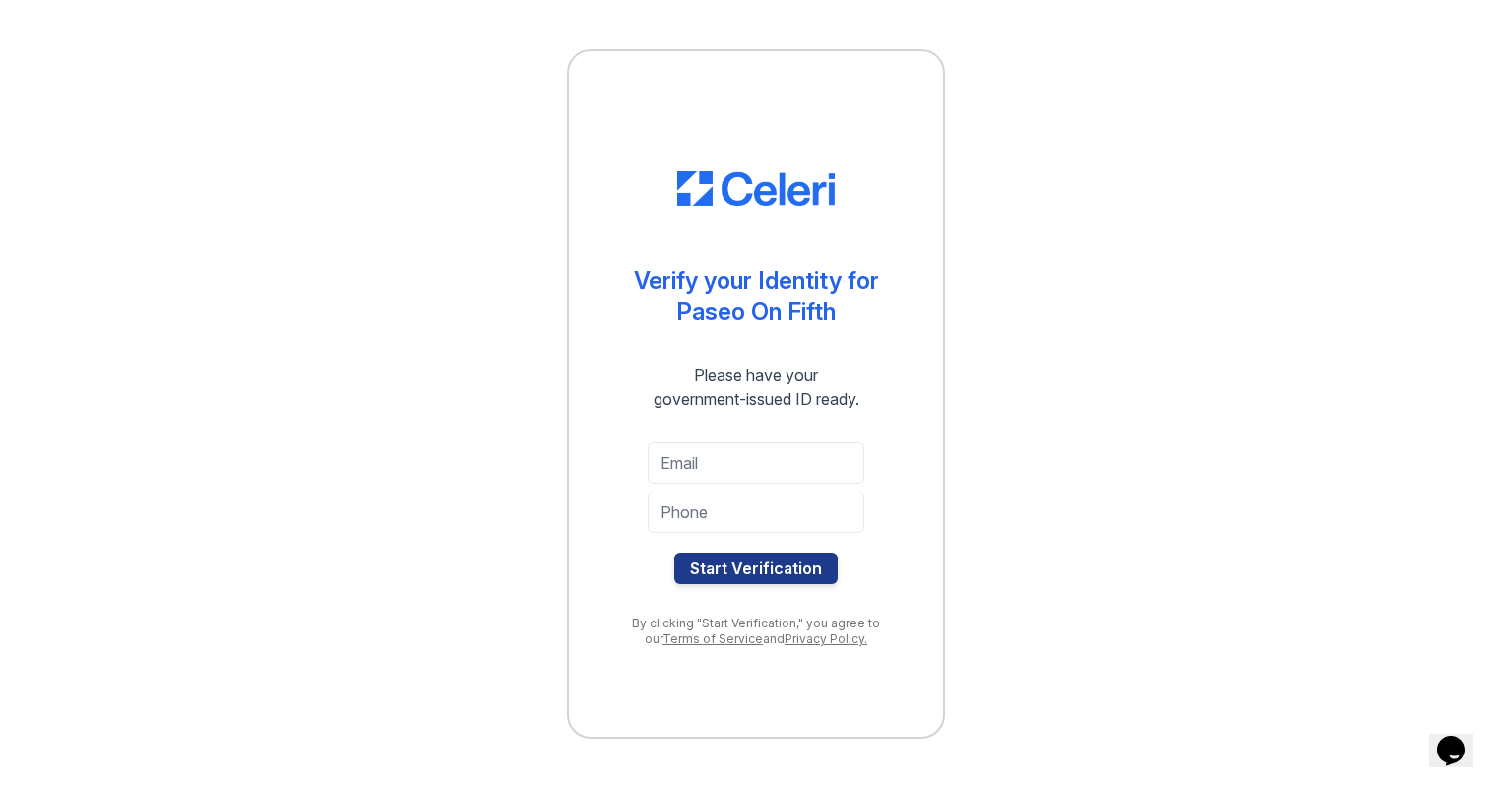click at bounding box center [756, 488] 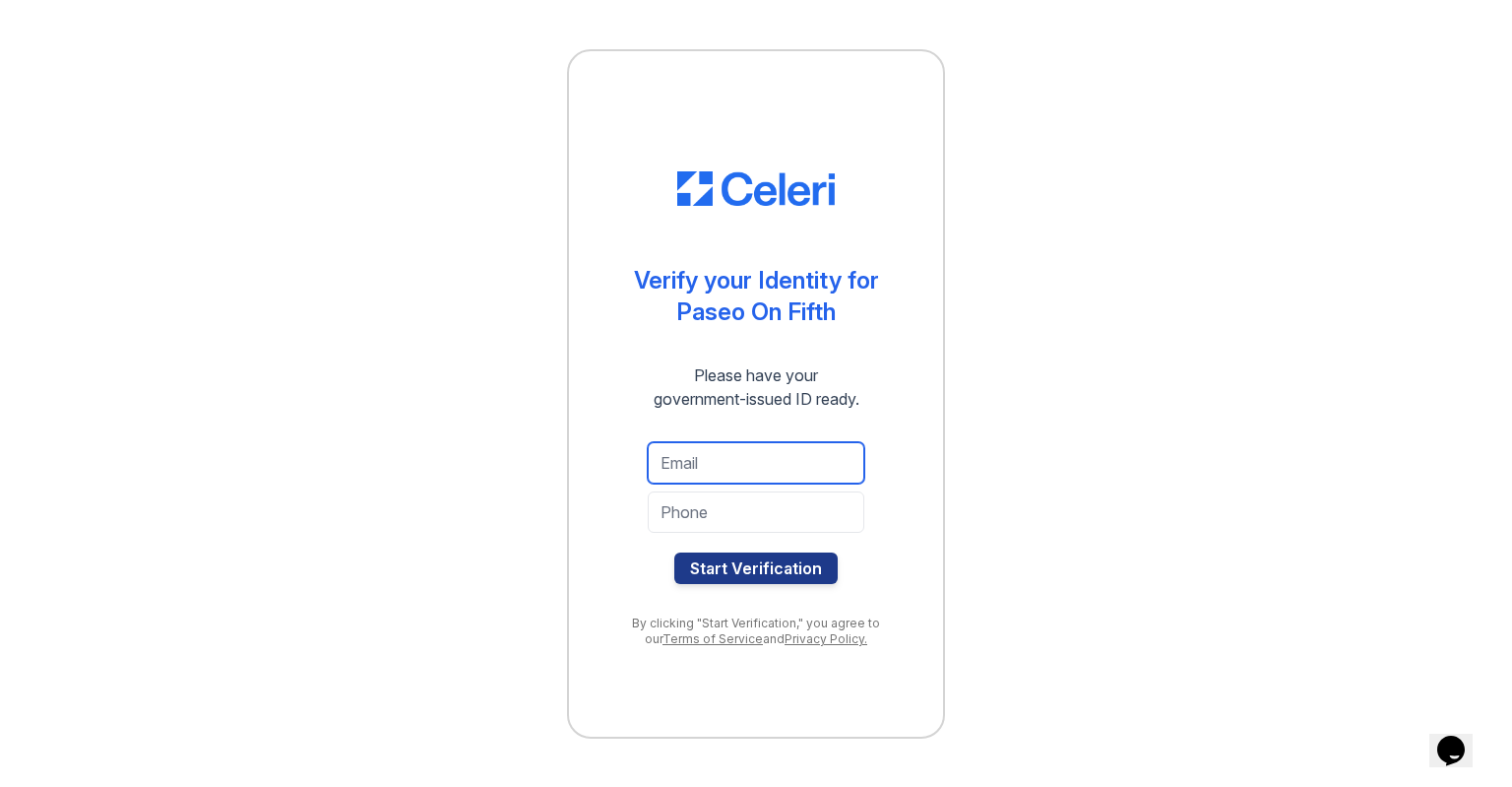 click at bounding box center (756, 463) 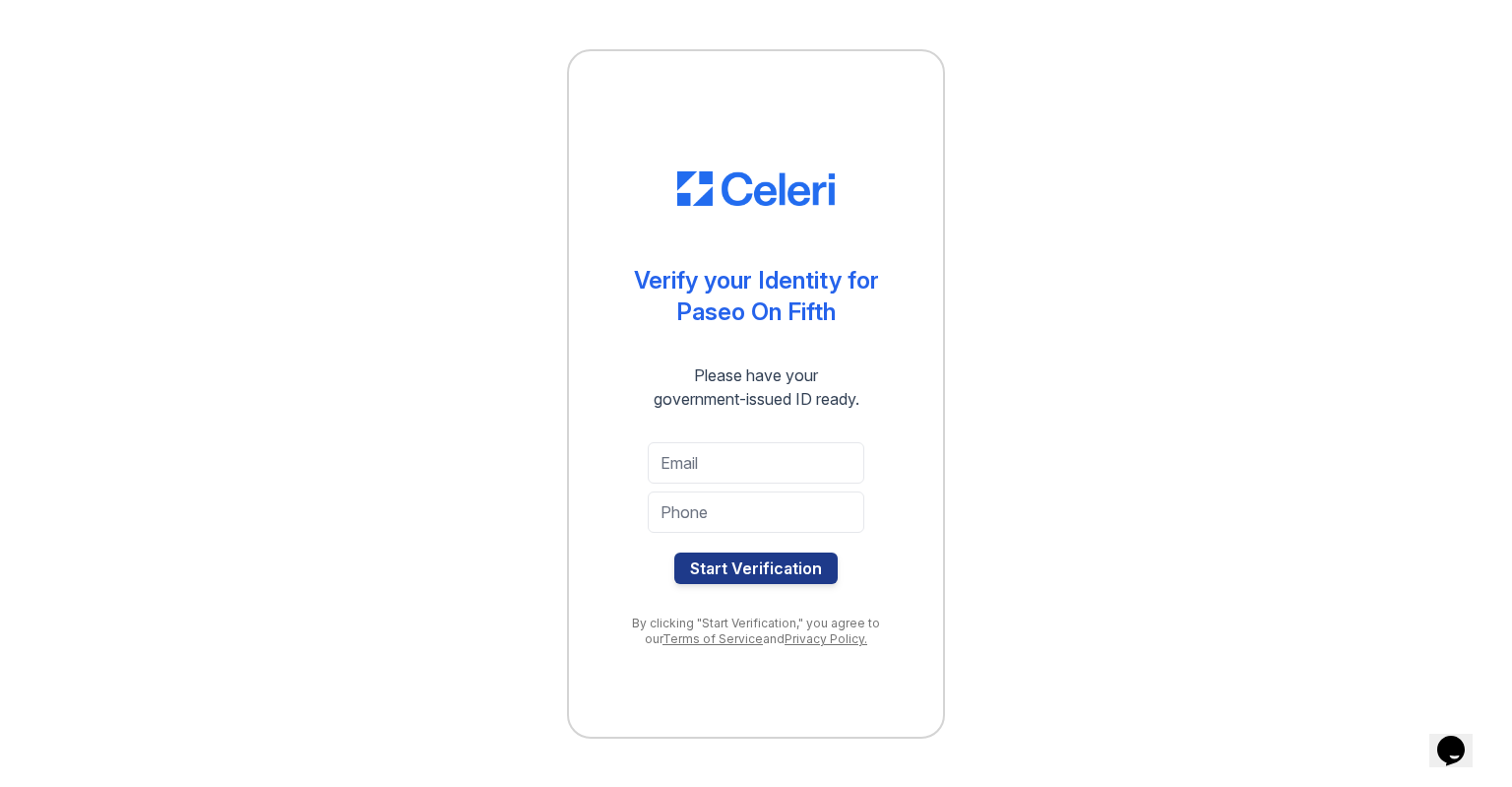 click on "Verify your Identity for
Paseo On Fifth
Please have your
government-issued ID ready.
Start Verification
By clicking "Start Verification," you agree to our
Terms of Service
and
Privacy Policy." at bounding box center [756, 394] 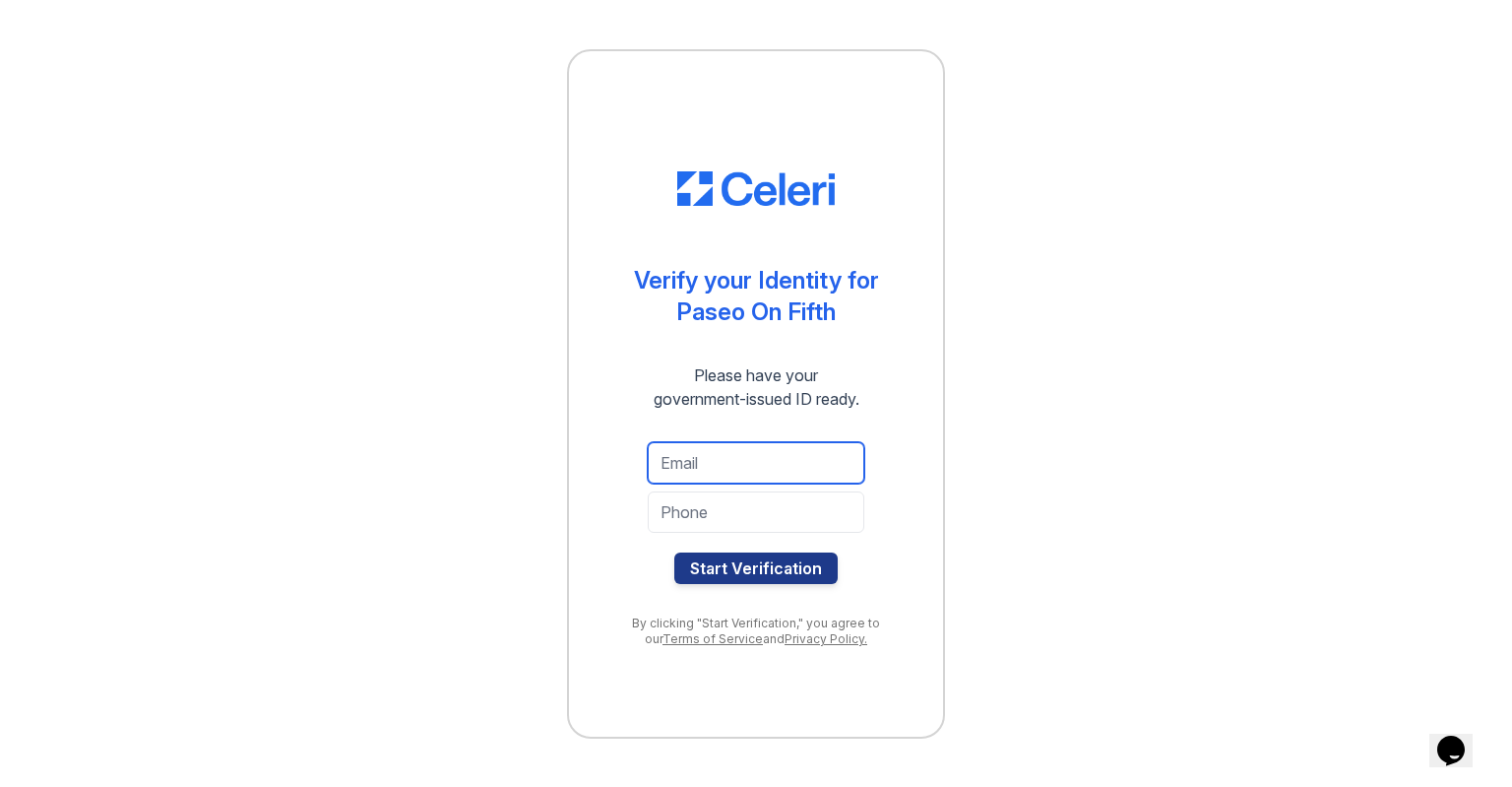click at bounding box center [756, 463] 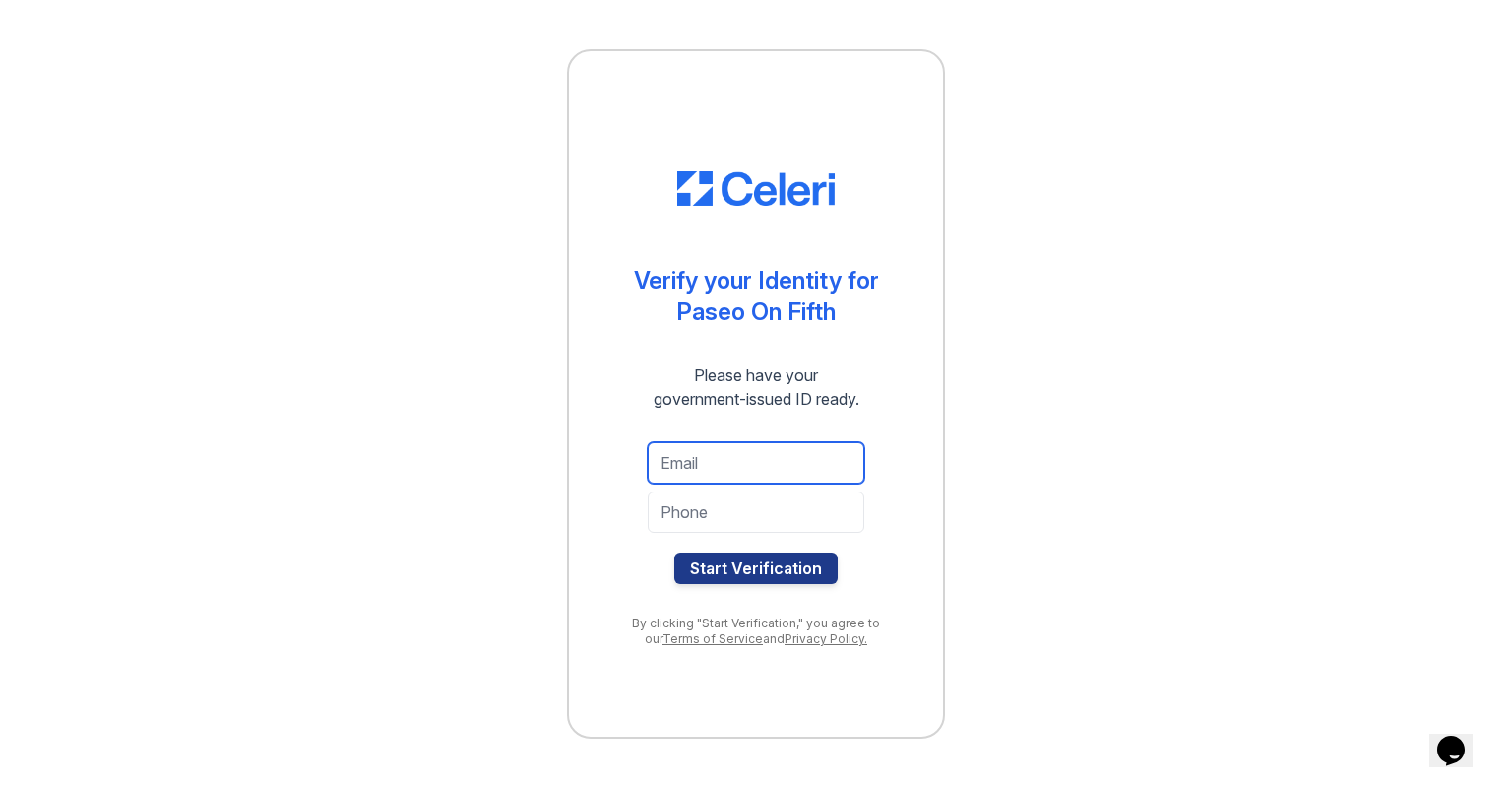 type on "[EMAIL]" 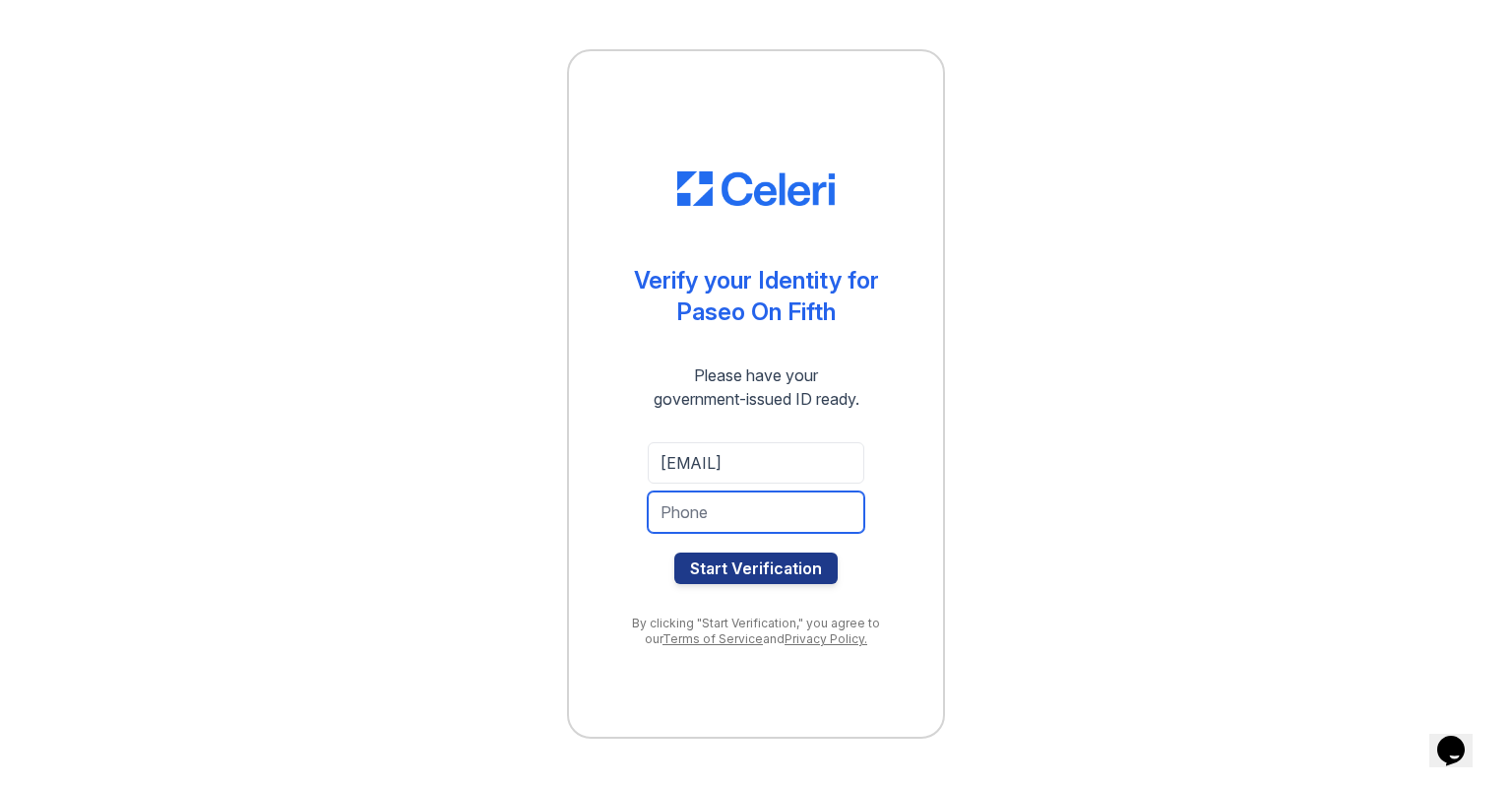 click at bounding box center [756, 512] 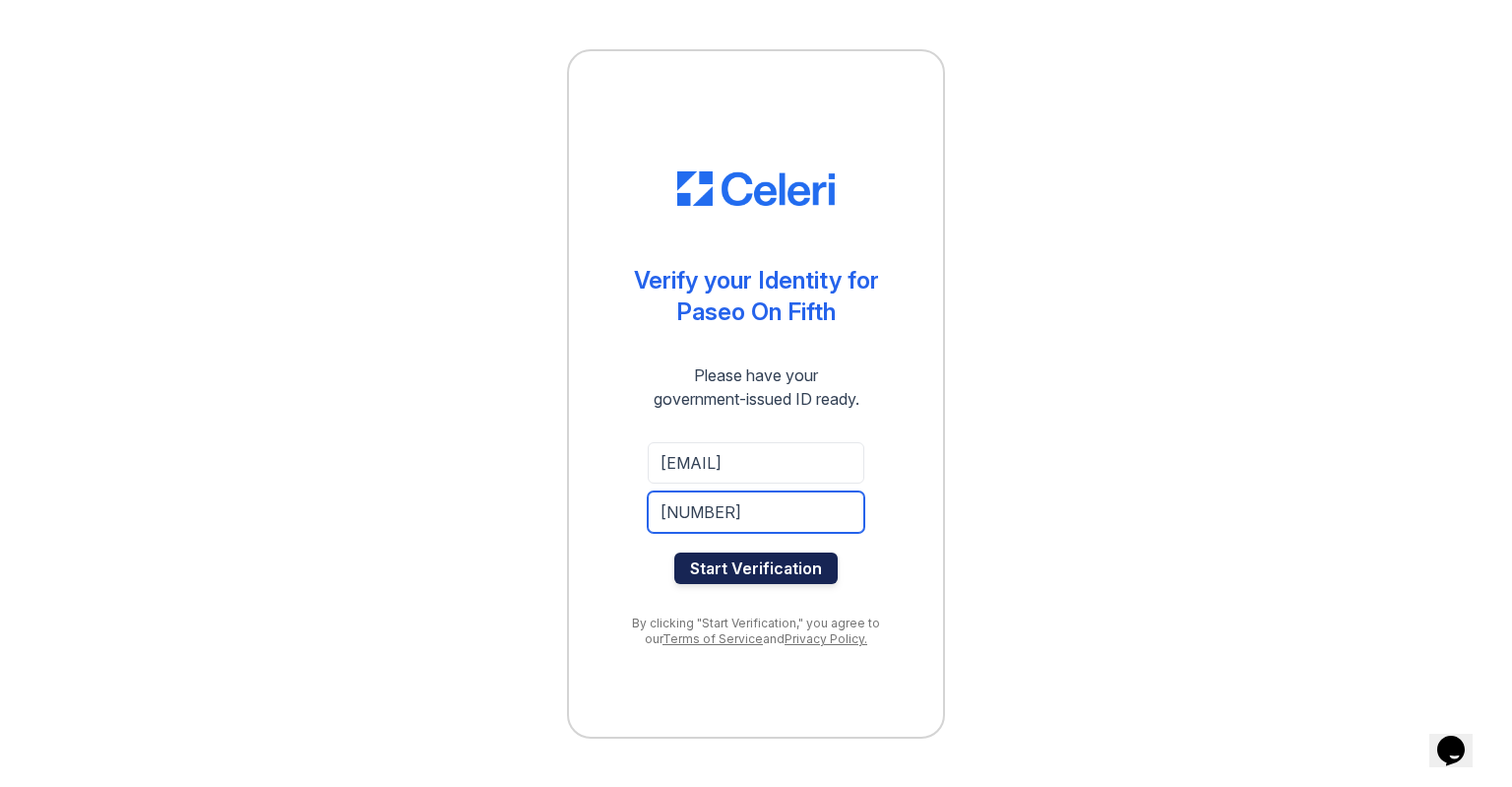 type on "[PHONE]" 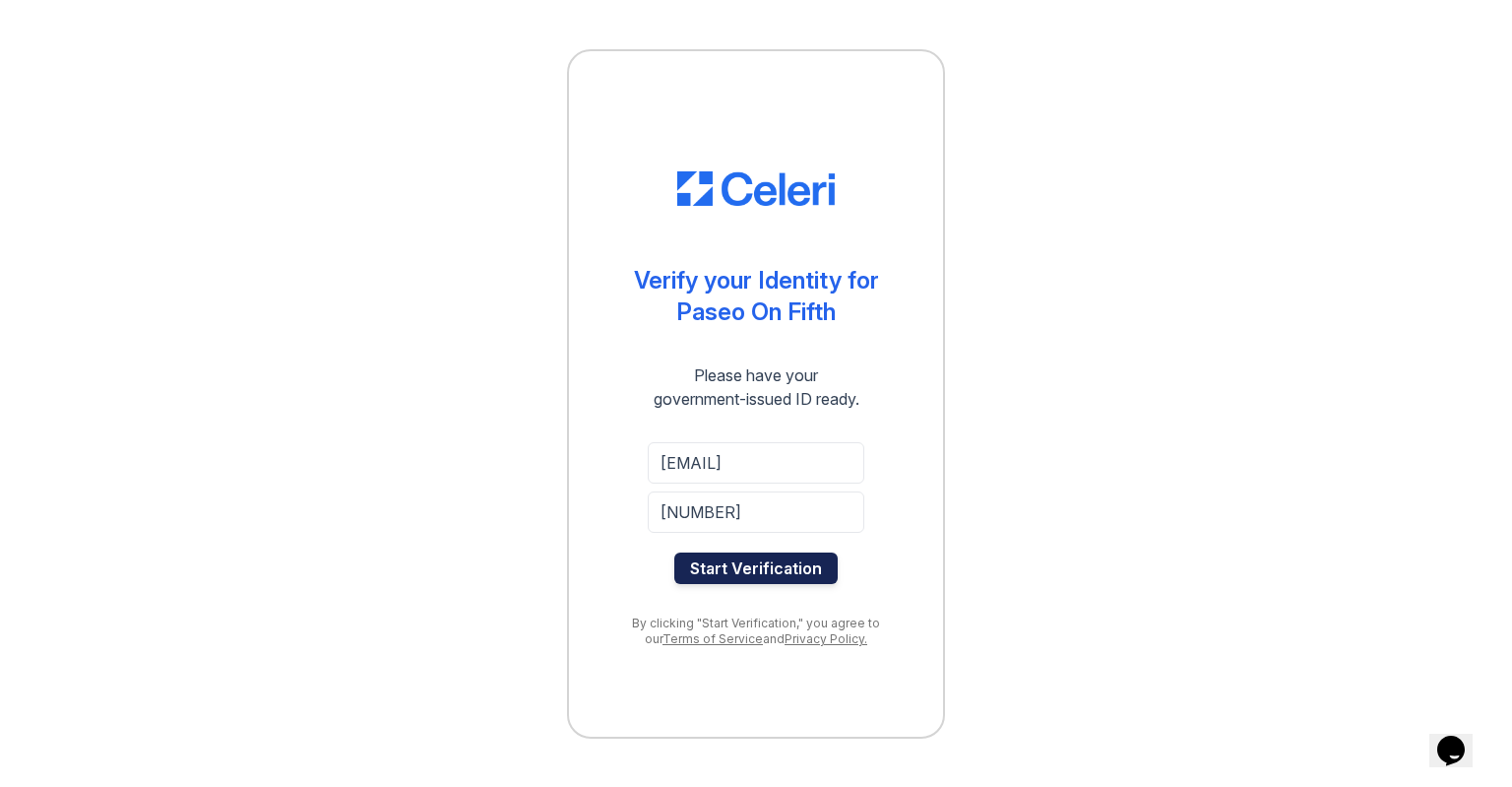 click on "Start Verification" at bounding box center (756, 568) 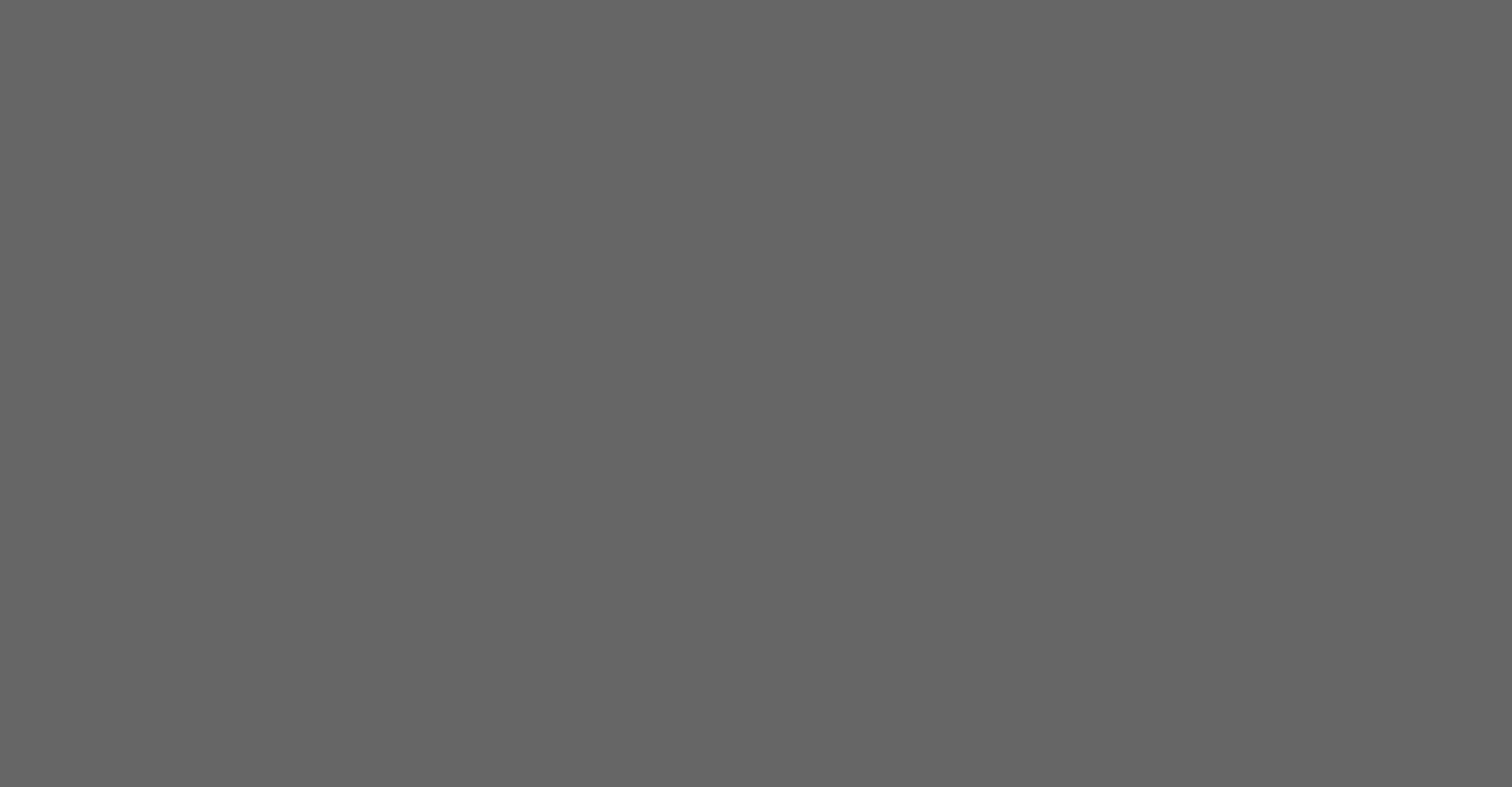 scroll, scrollTop: 0, scrollLeft: 0, axis: both 